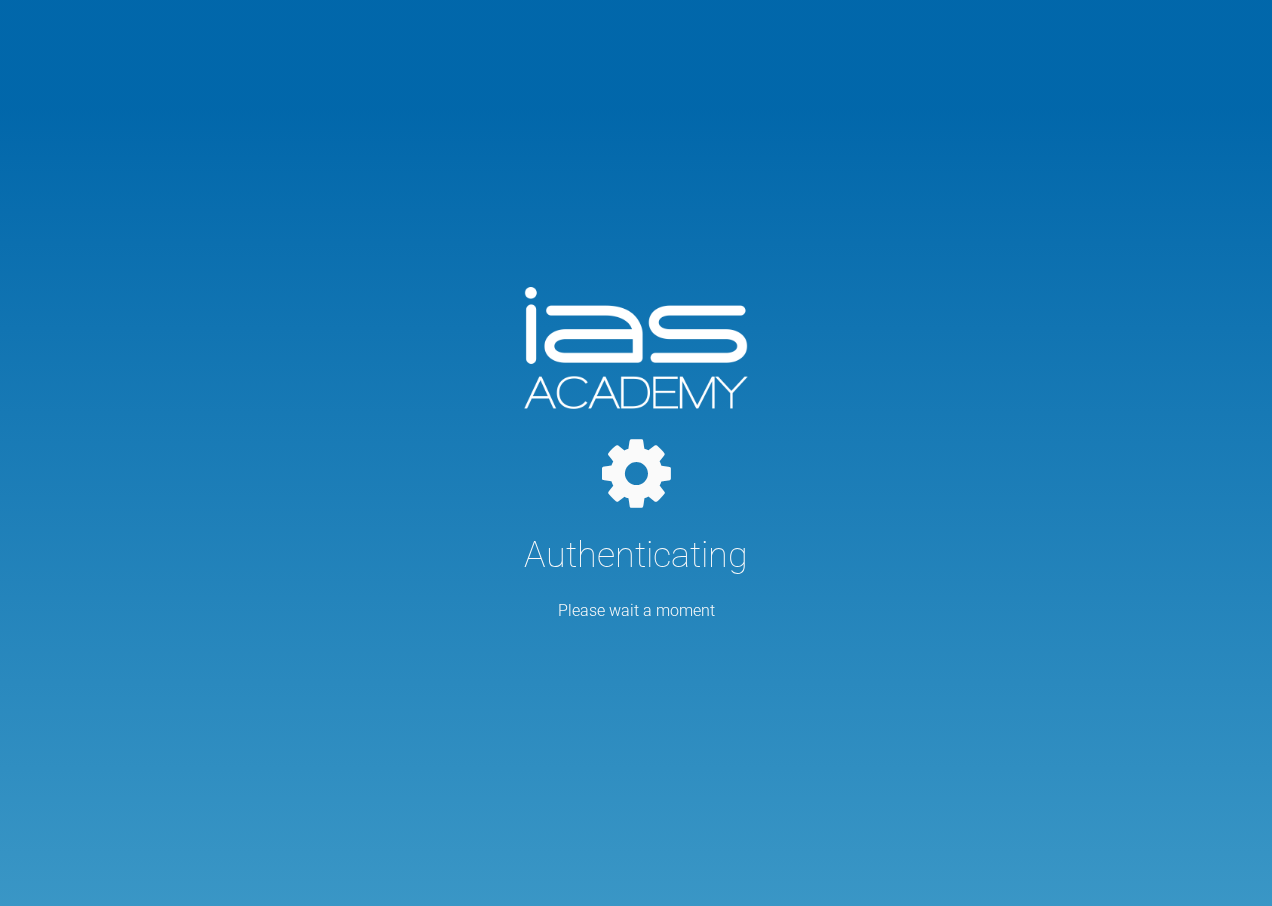 scroll, scrollTop: 0, scrollLeft: 0, axis: both 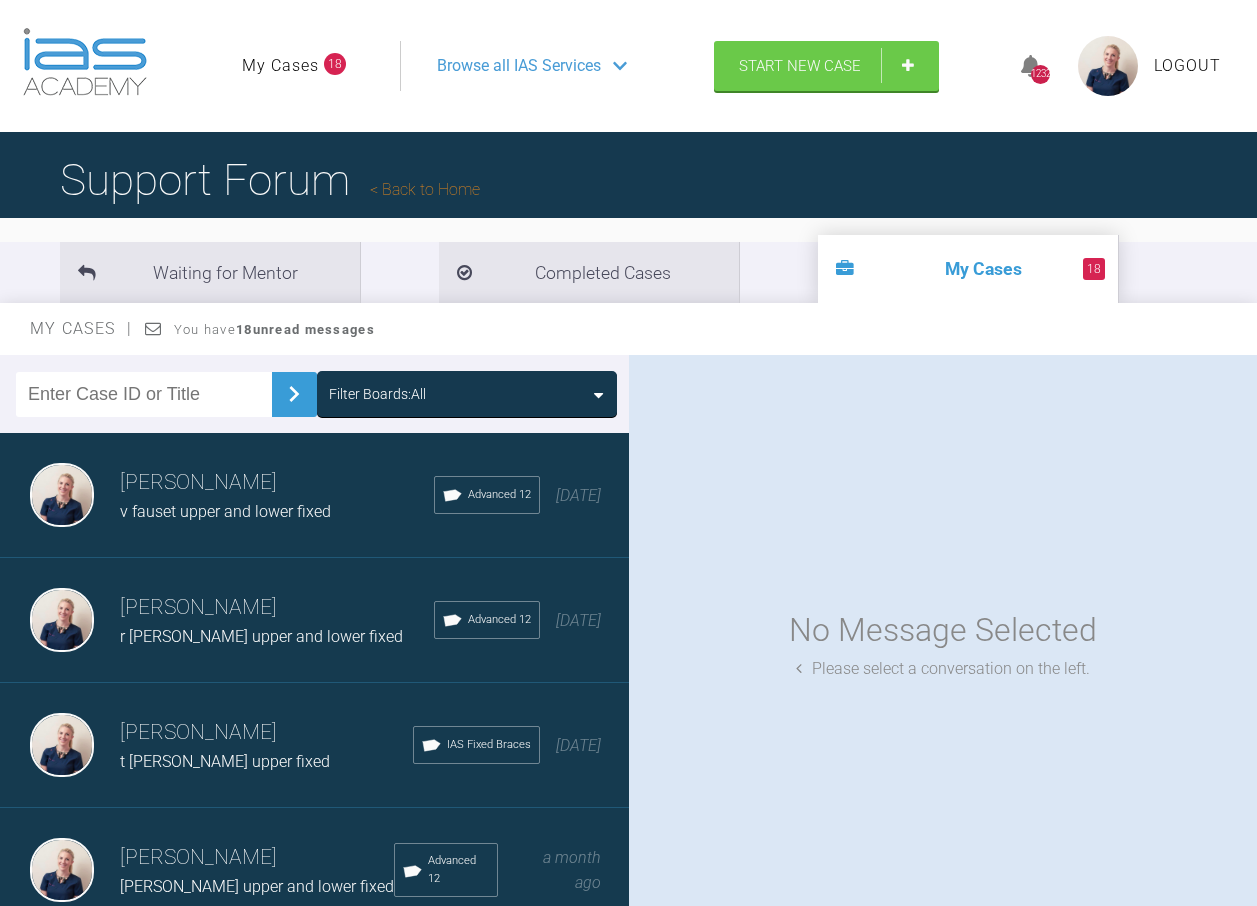 click on "Filter Boards:  All" at bounding box center [467, 394] 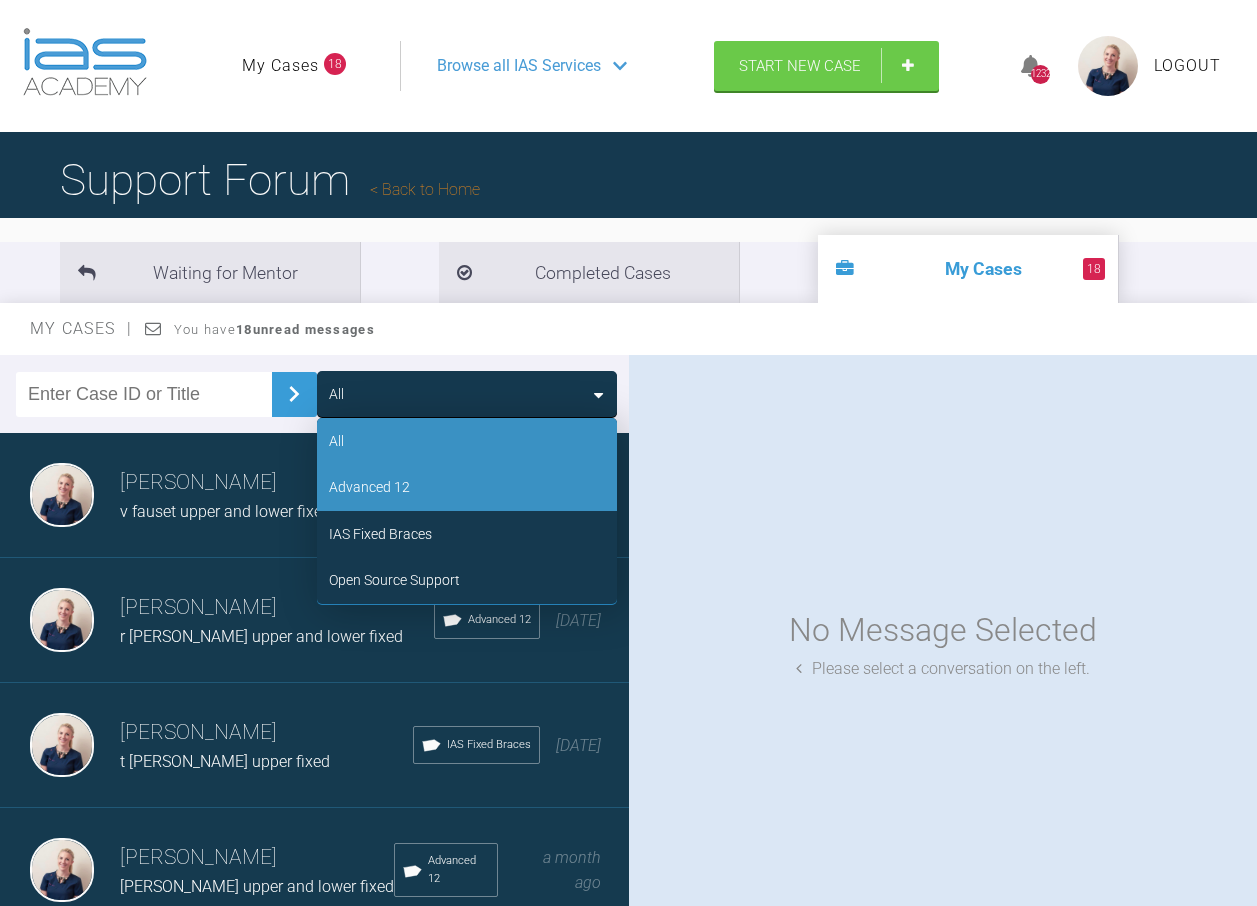 click on "Advanced 12" at bounding box center [467, 487] 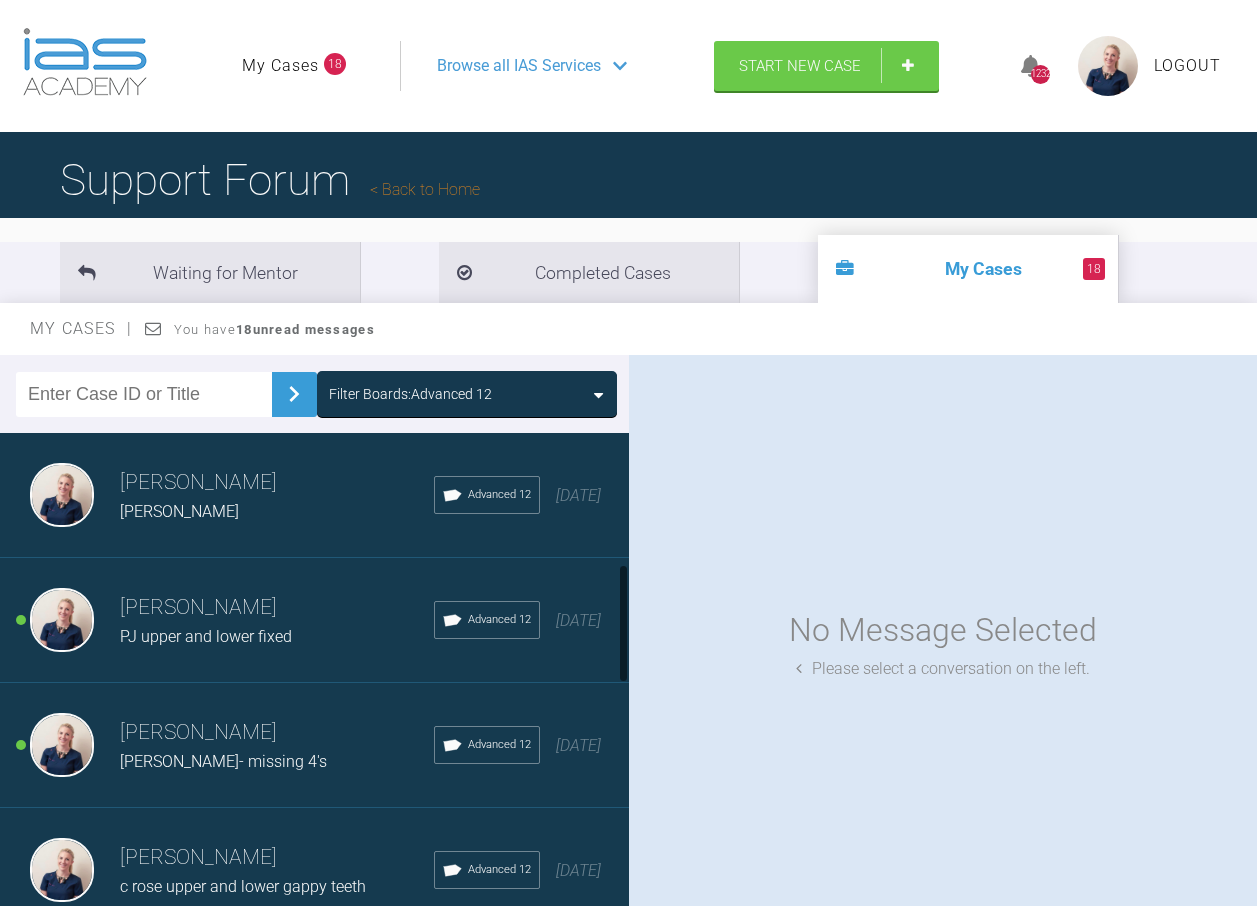 scroll, scrollTop: 600, scrollLeft: 0, axis: vertical 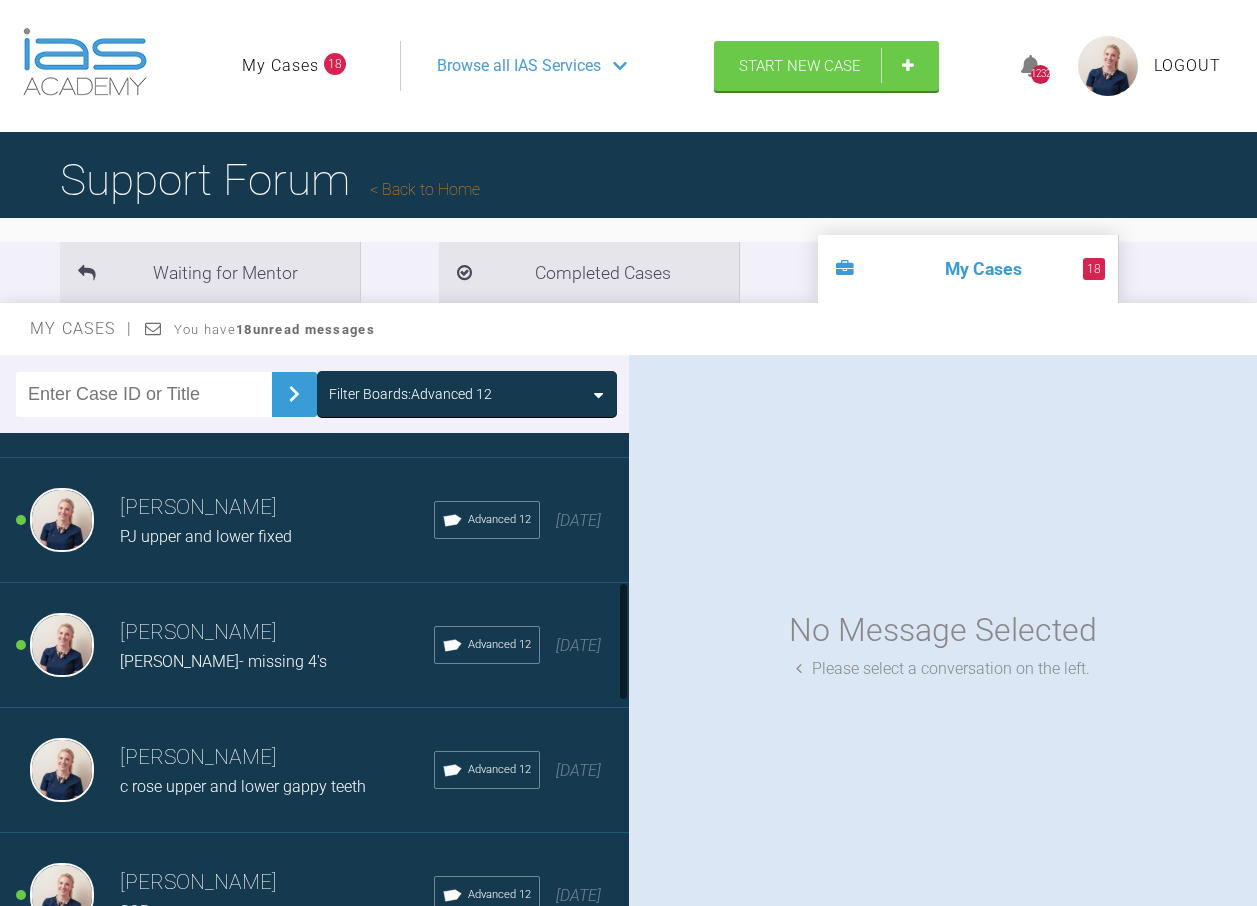 click on "PJ upper and lower fixed" at bounding box center [277, 537] 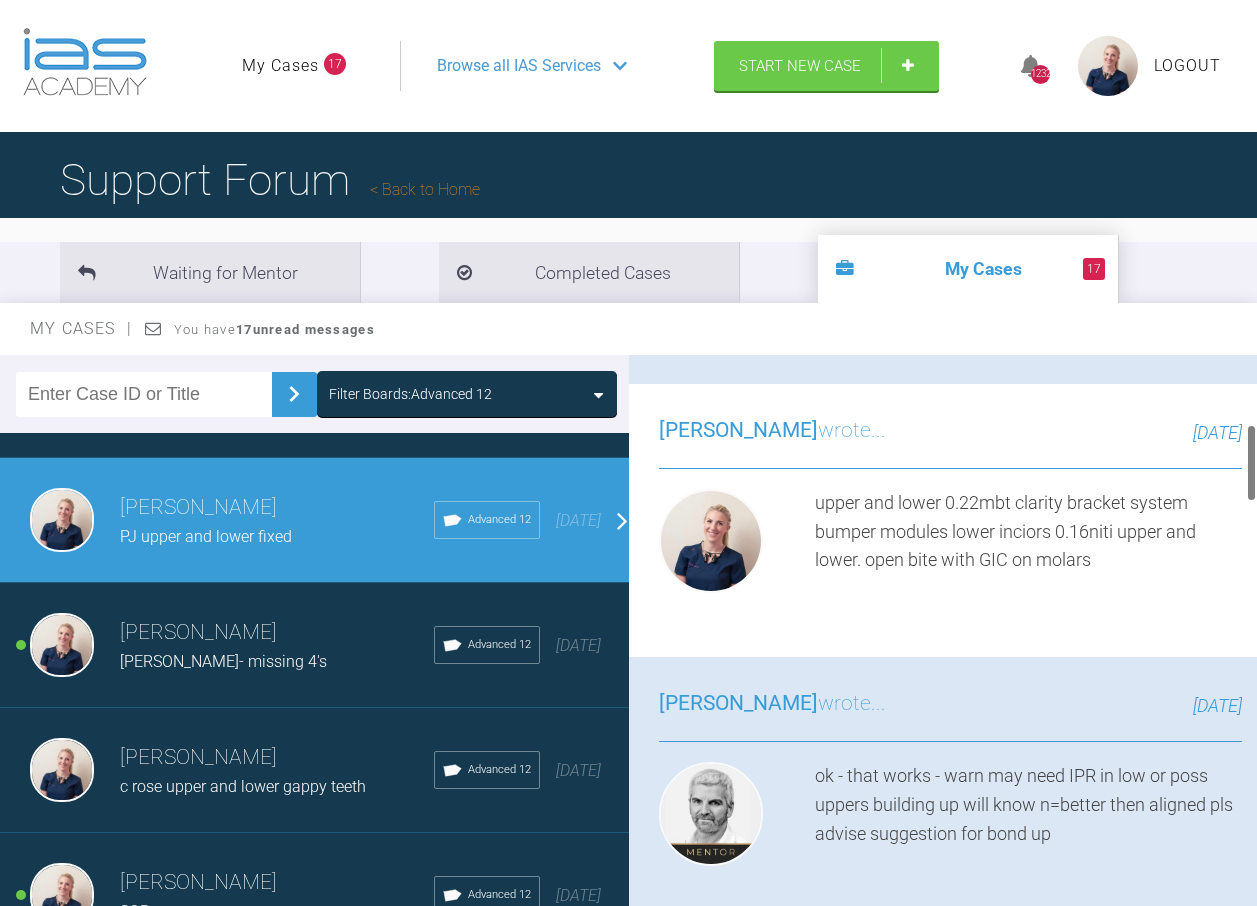 scroll, scrollTop: 500, scrollLeft: 0, axis: vertical 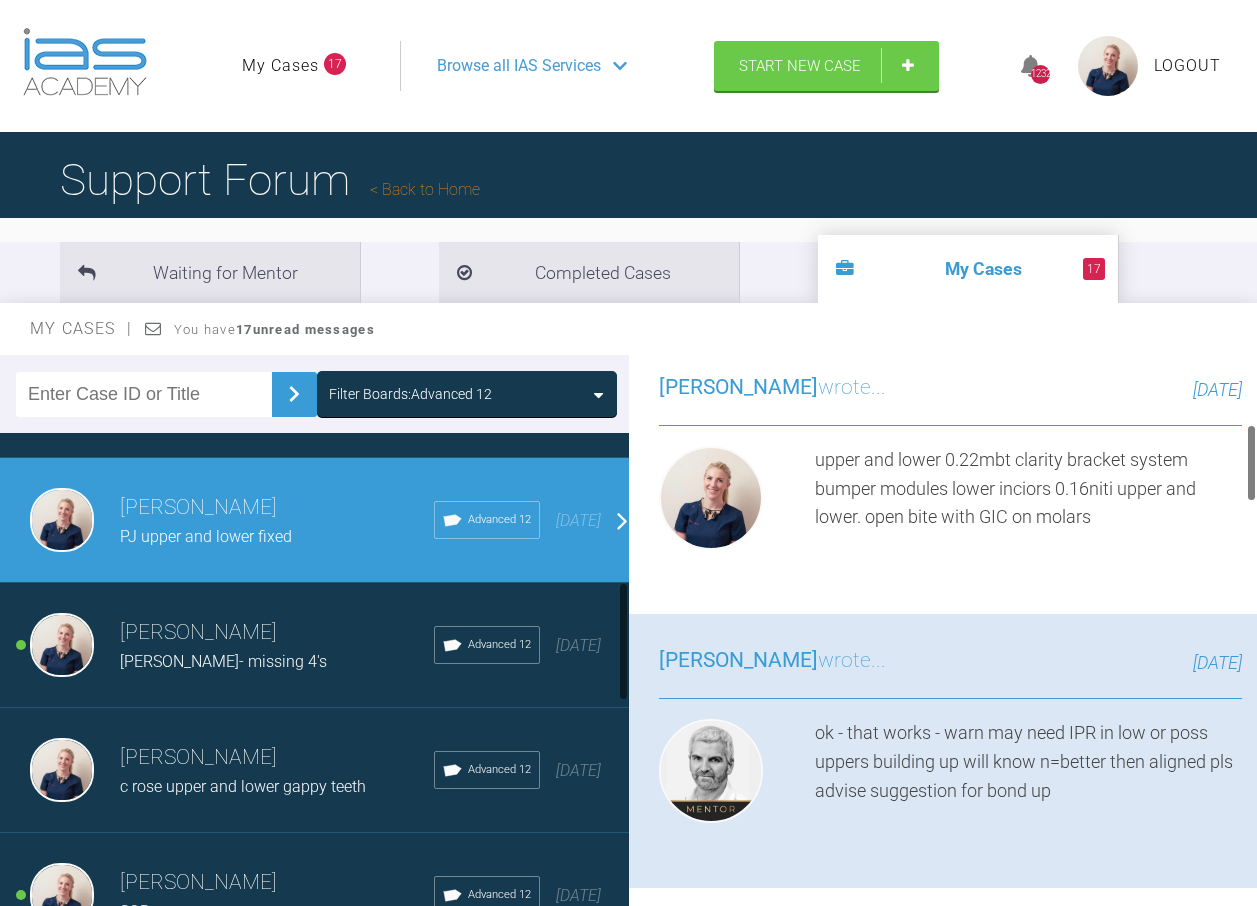click on "Olivia Nixon" at bounding box center (277, 633) 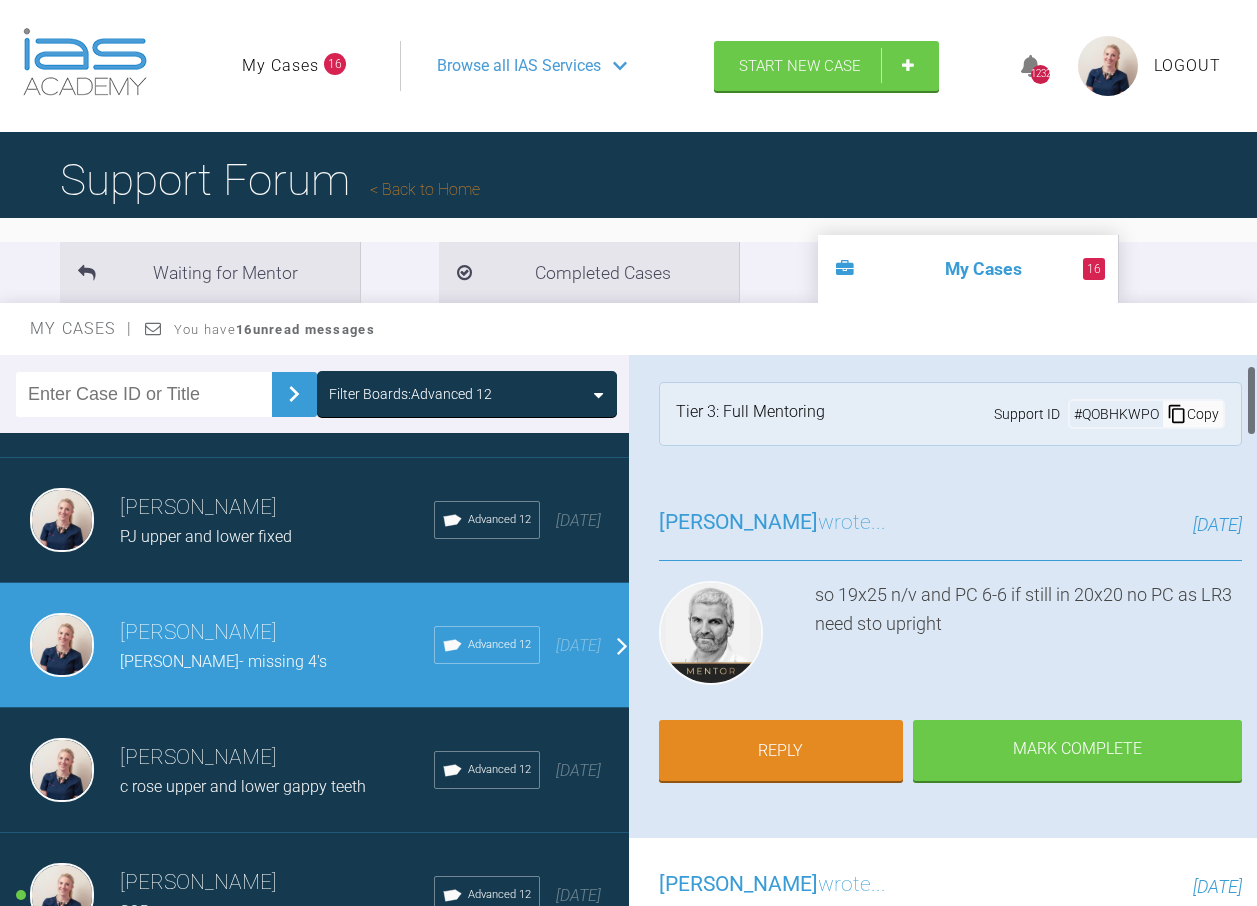 scroll, scrollTop: 0, scrollLeft: 0, axis: both 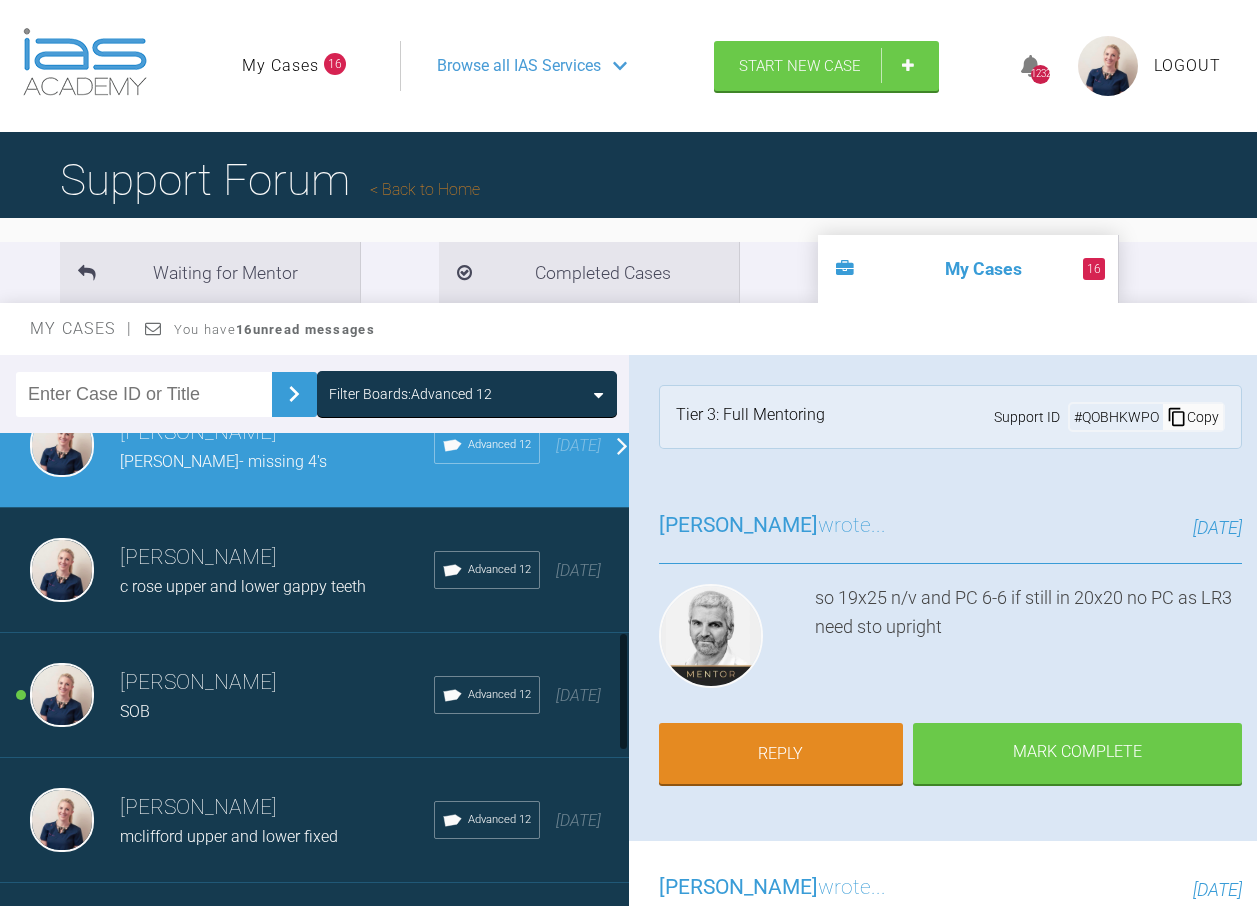 click on "Olivia Nixon" at bounding box center [277, 683] 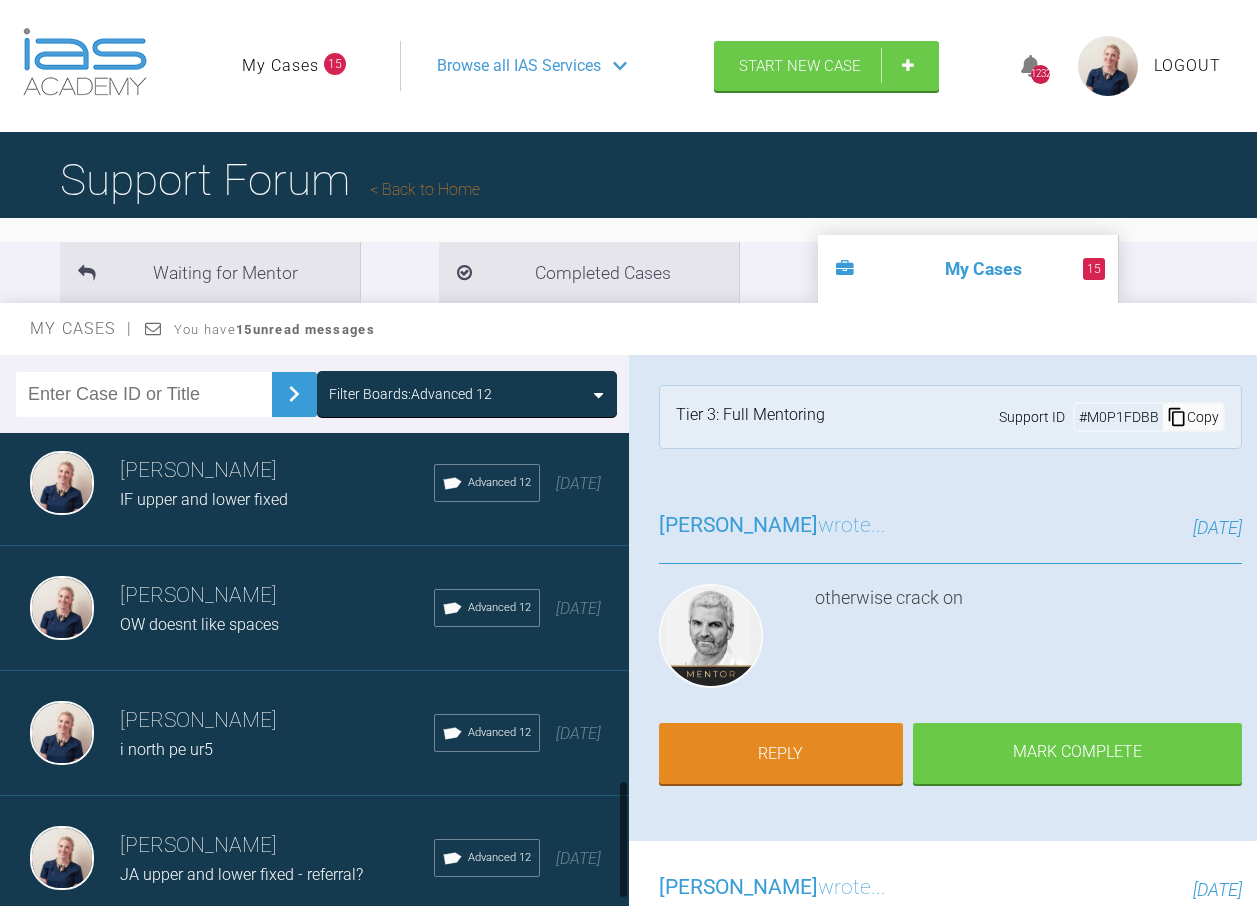 scroll, scrollTop: 1455, scrollLeft: 0, axis: vertical 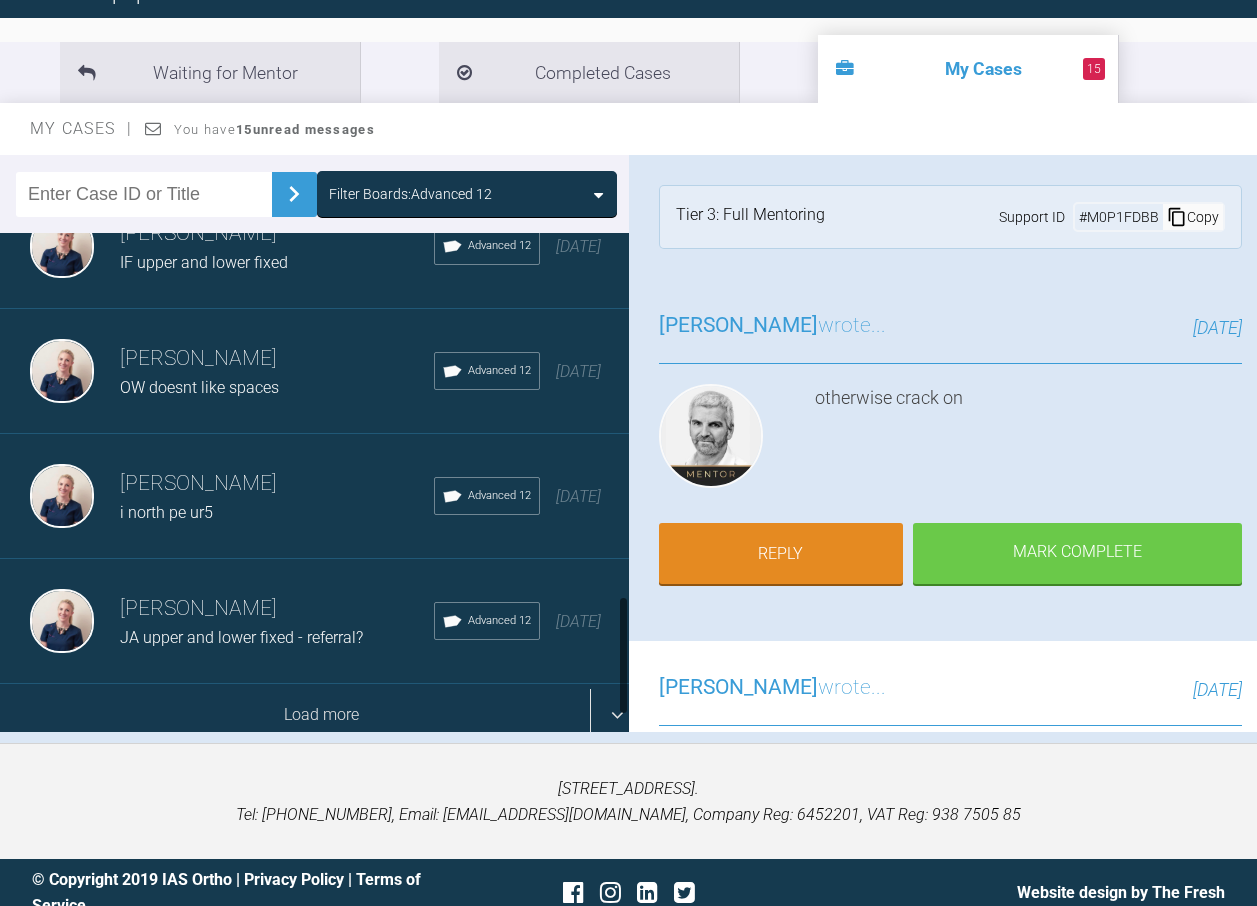 click on "Load more" at bounding box center [322, 715] 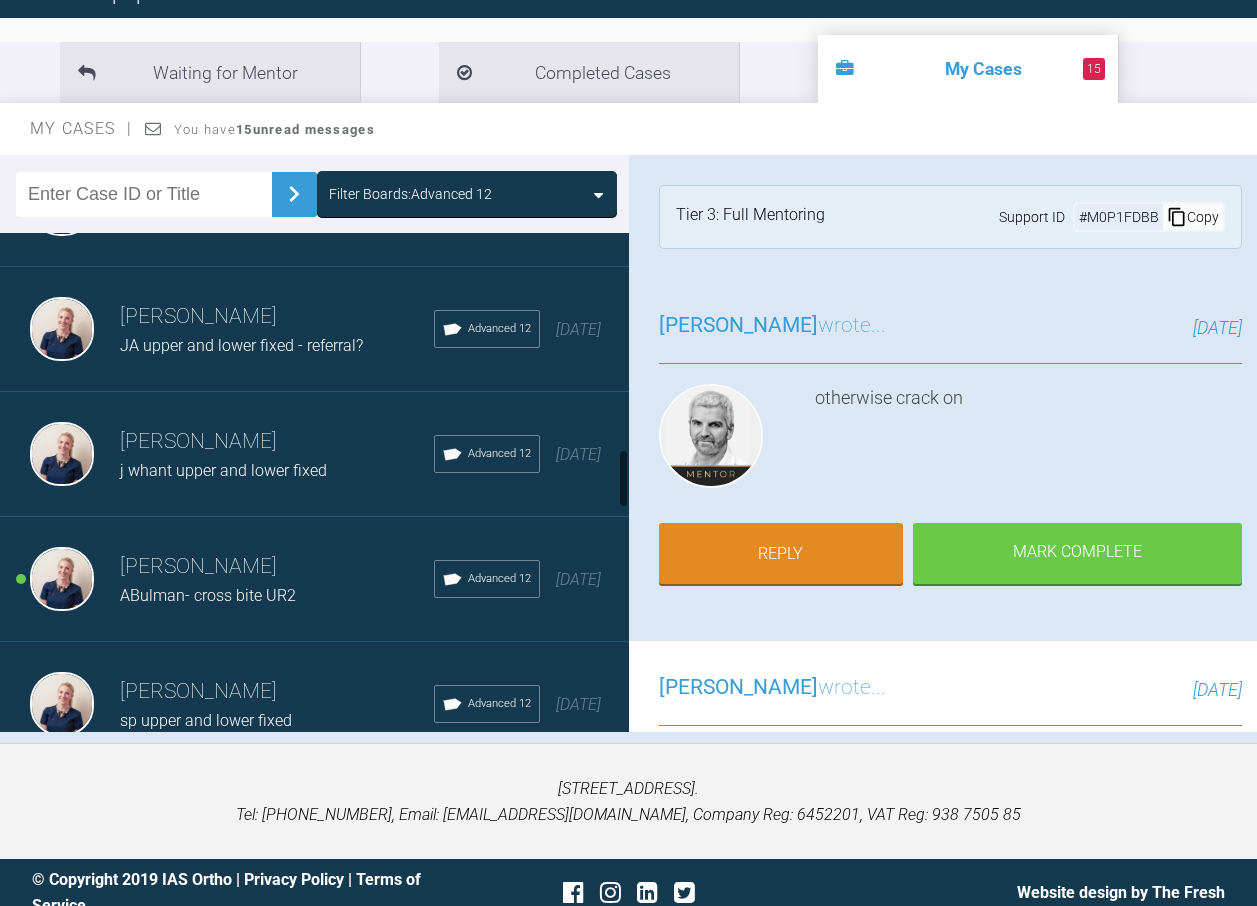 scroll, scrollTop: 1855, scrollLeft: 0, axis: vertical 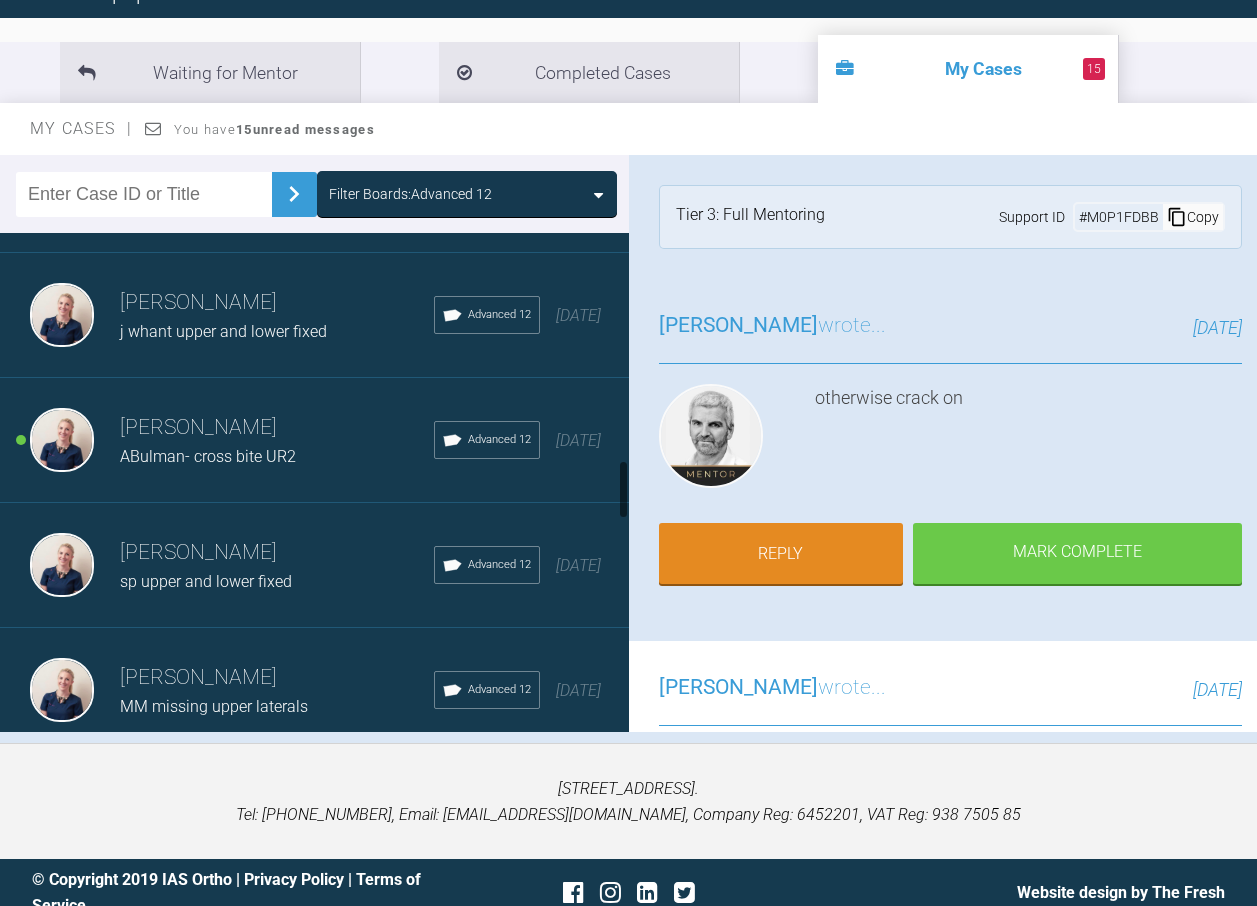 click on "ABulman- cross bite UR2" at bounding box center [208, 456] 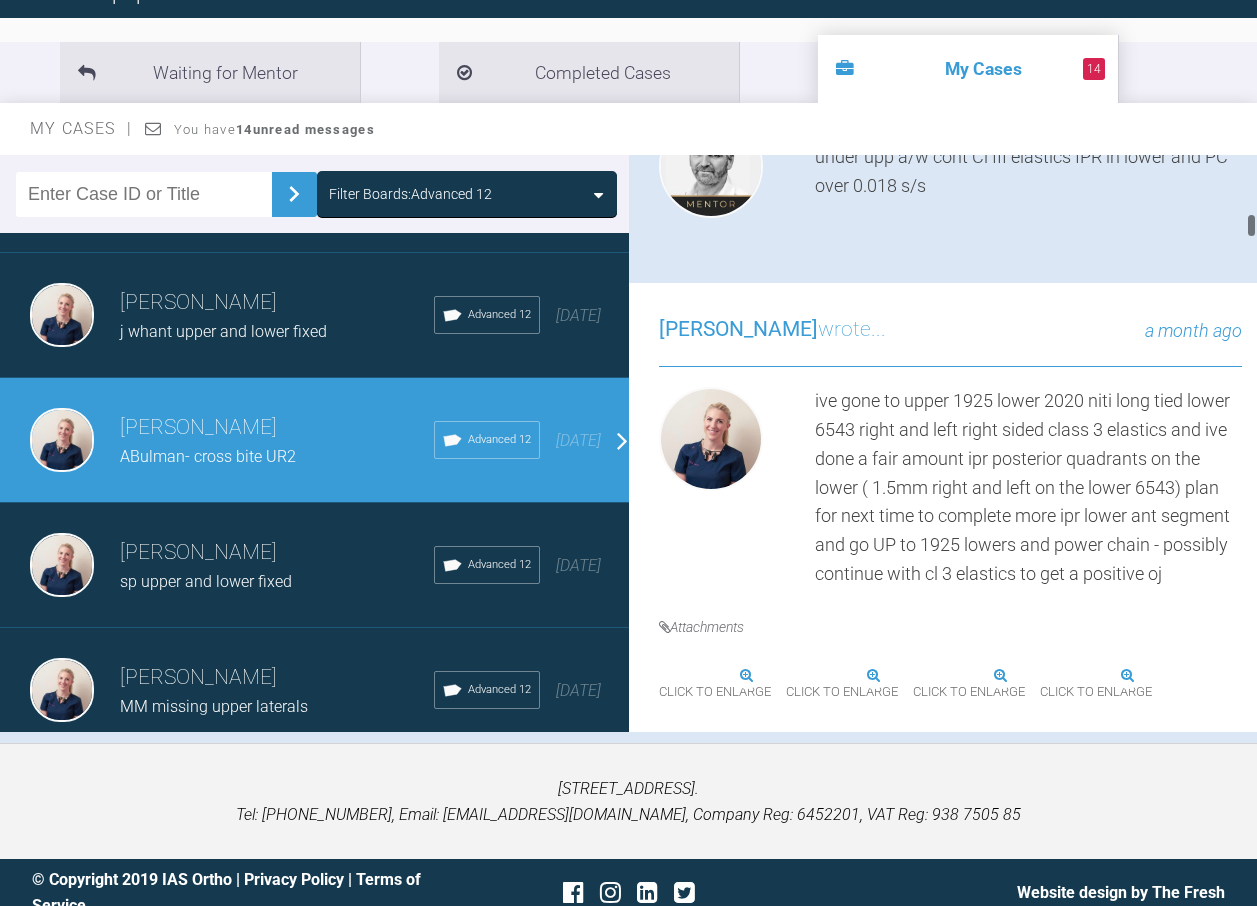 scroll, scrollTop: 1500, scrollLeft: 0, axis: vertical 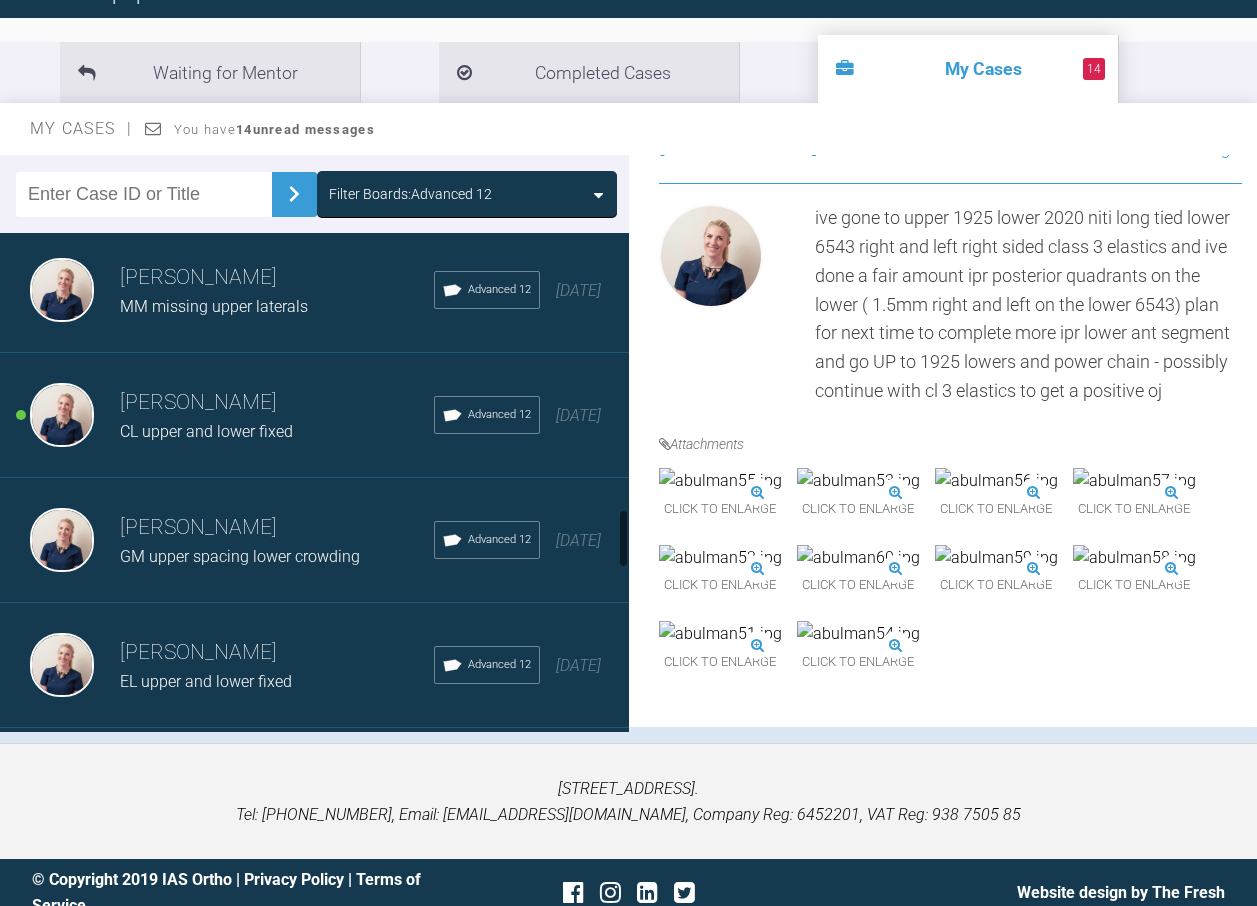 click on "CL upper and lower fixed" at bounding box center (277, 432) 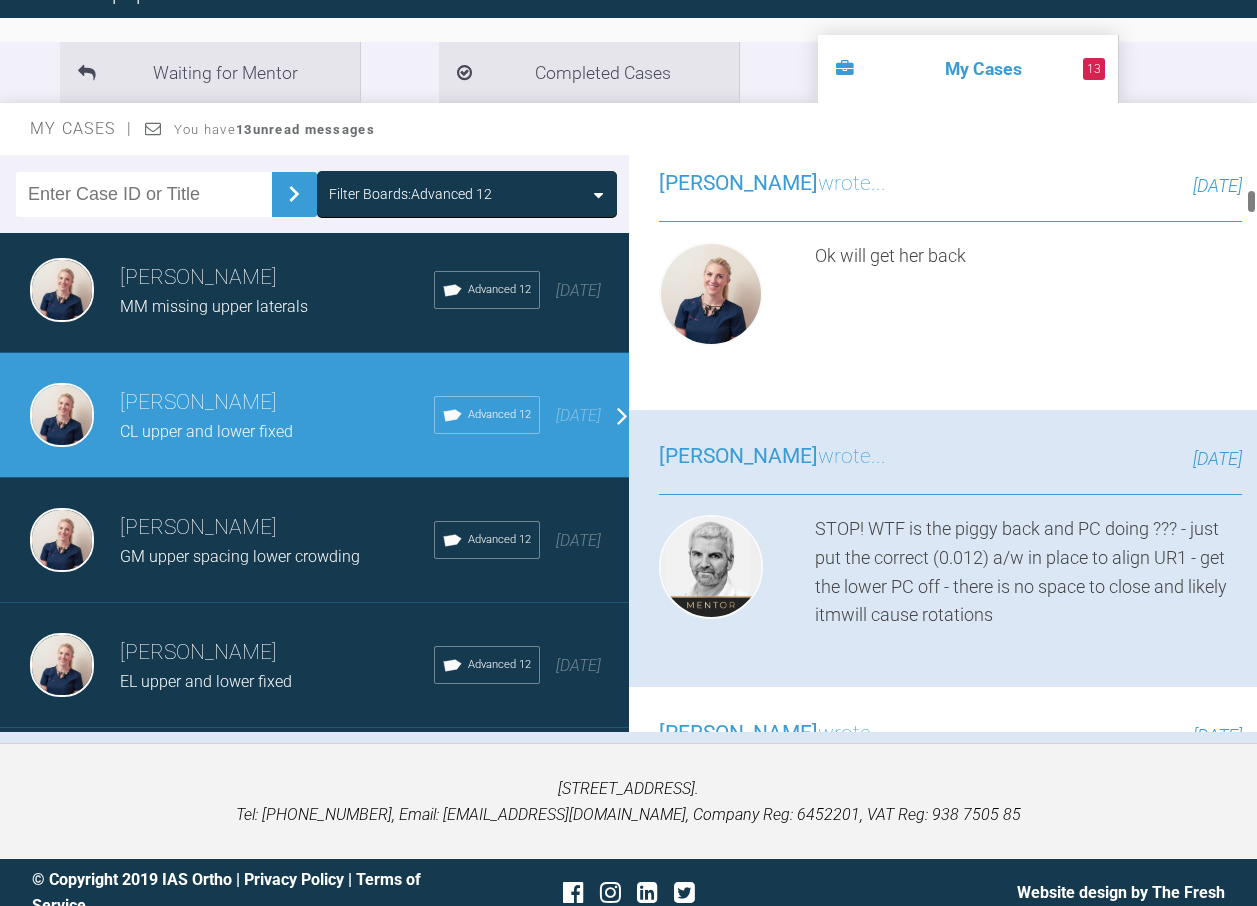 scroll, scrollTop: 900, scrollLeft: 0, axis: vertical 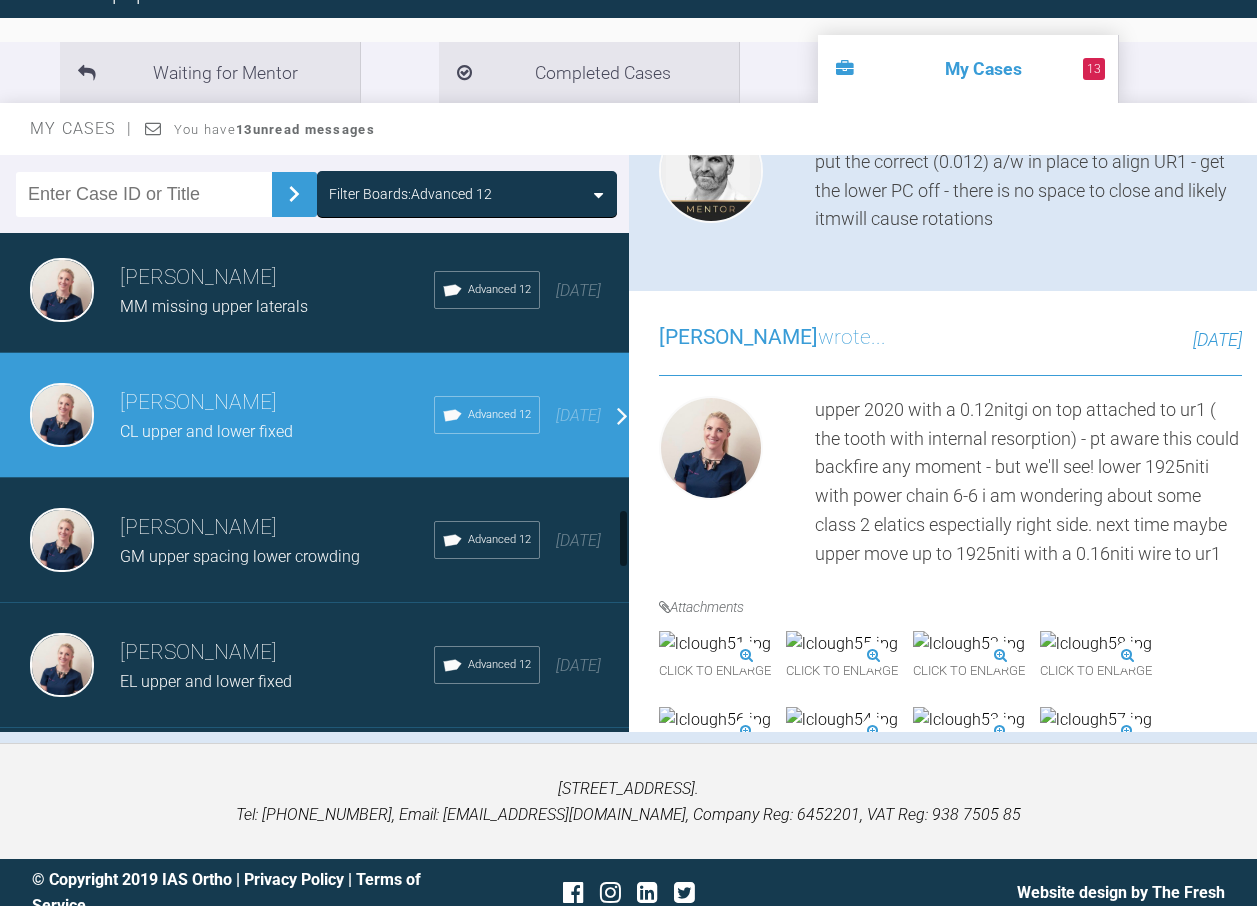 click on "GM upper spacing lower crowding" at bounding box center [240, 556] 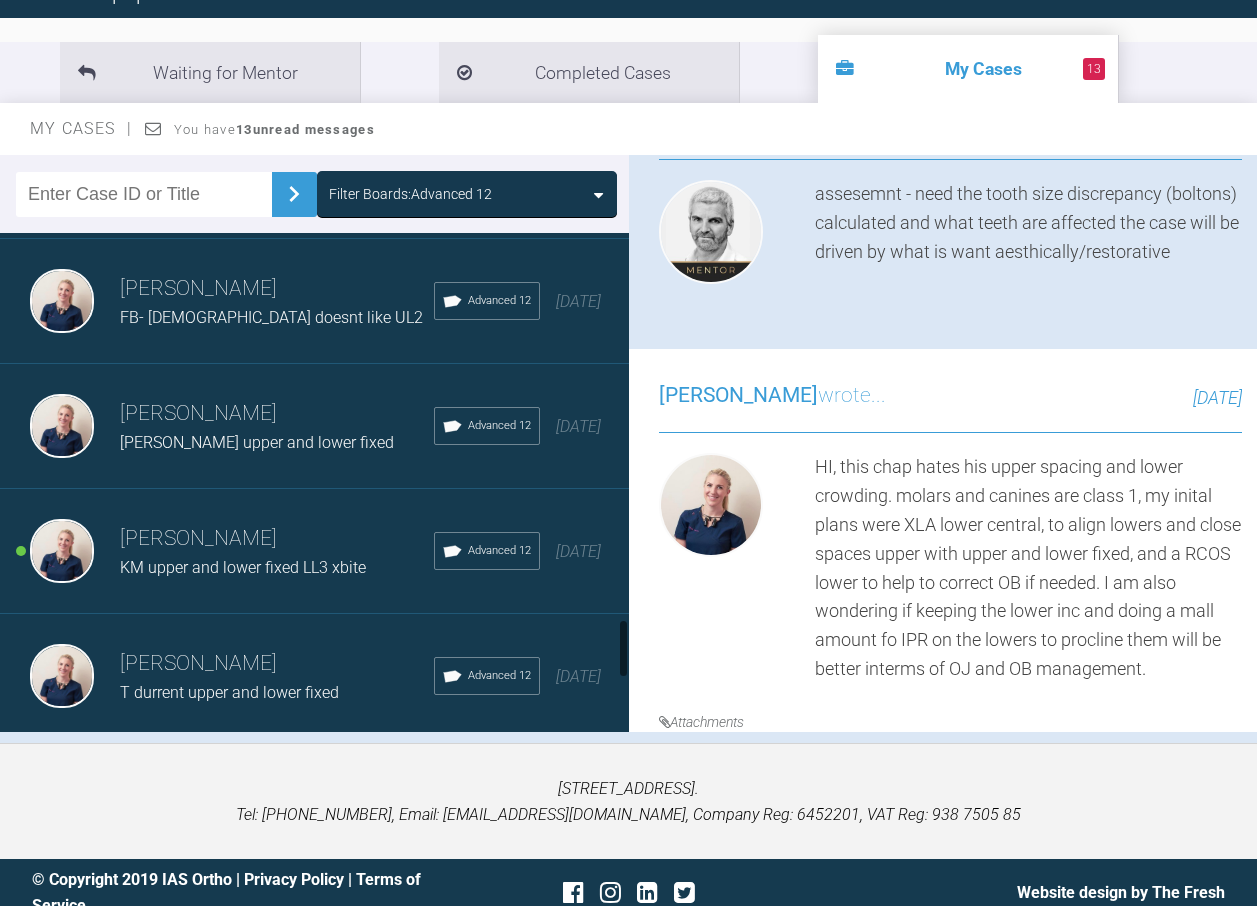 scroll, scrollTop: 3155, scrollLeft: 0, axis: vertical 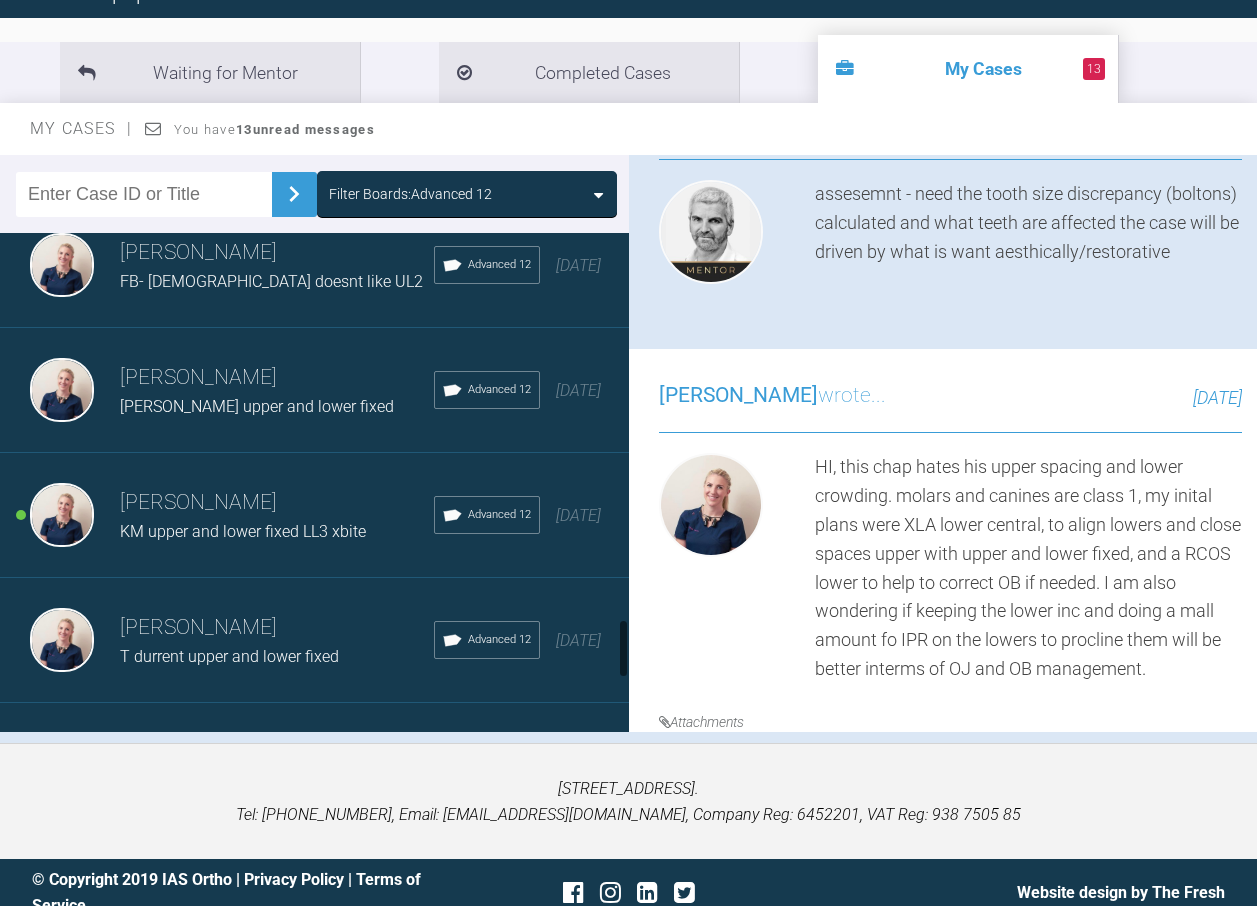 click on "Olivia Nixon" at bounding box center [277, 503] 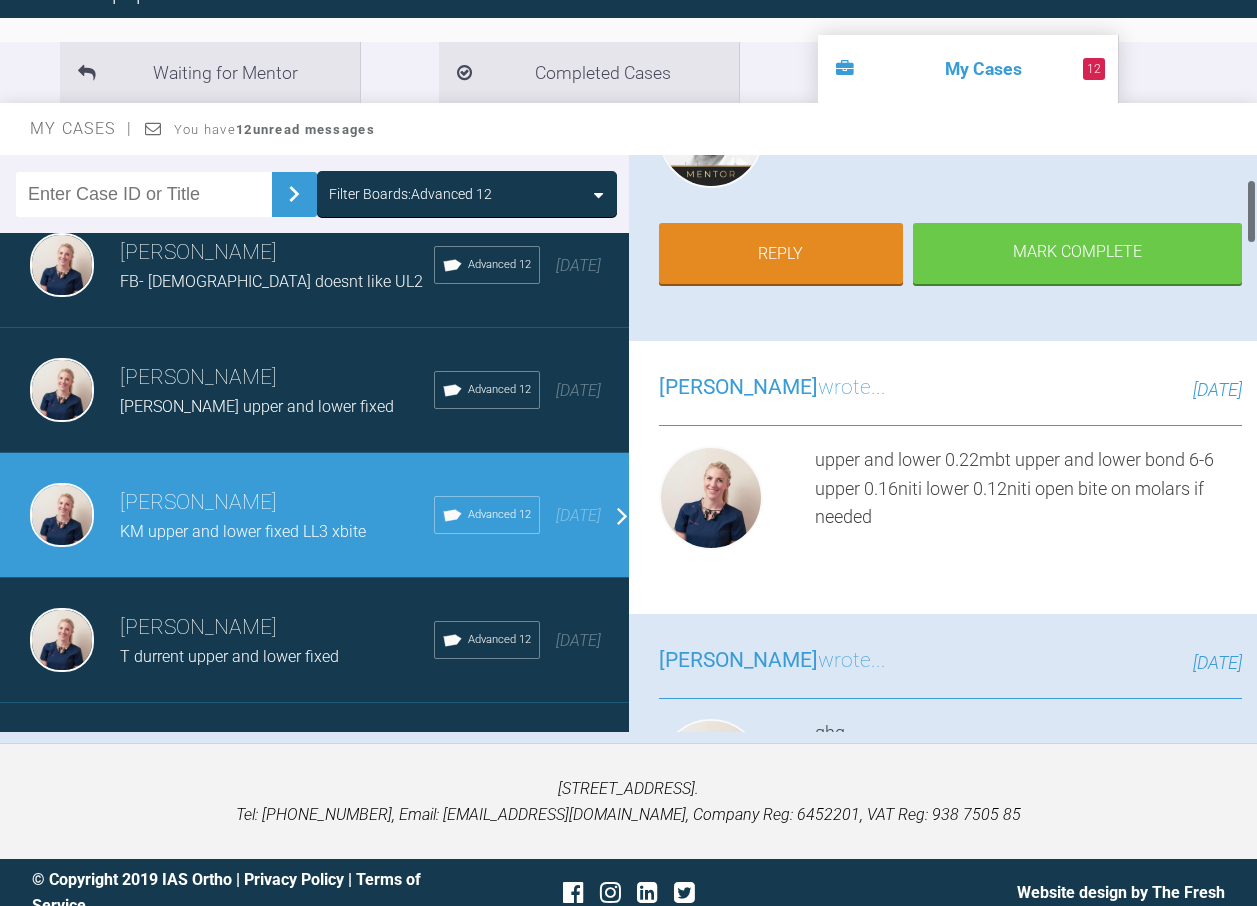 scroll, scrollTop: 0, scrollLeft: 0, axis: both 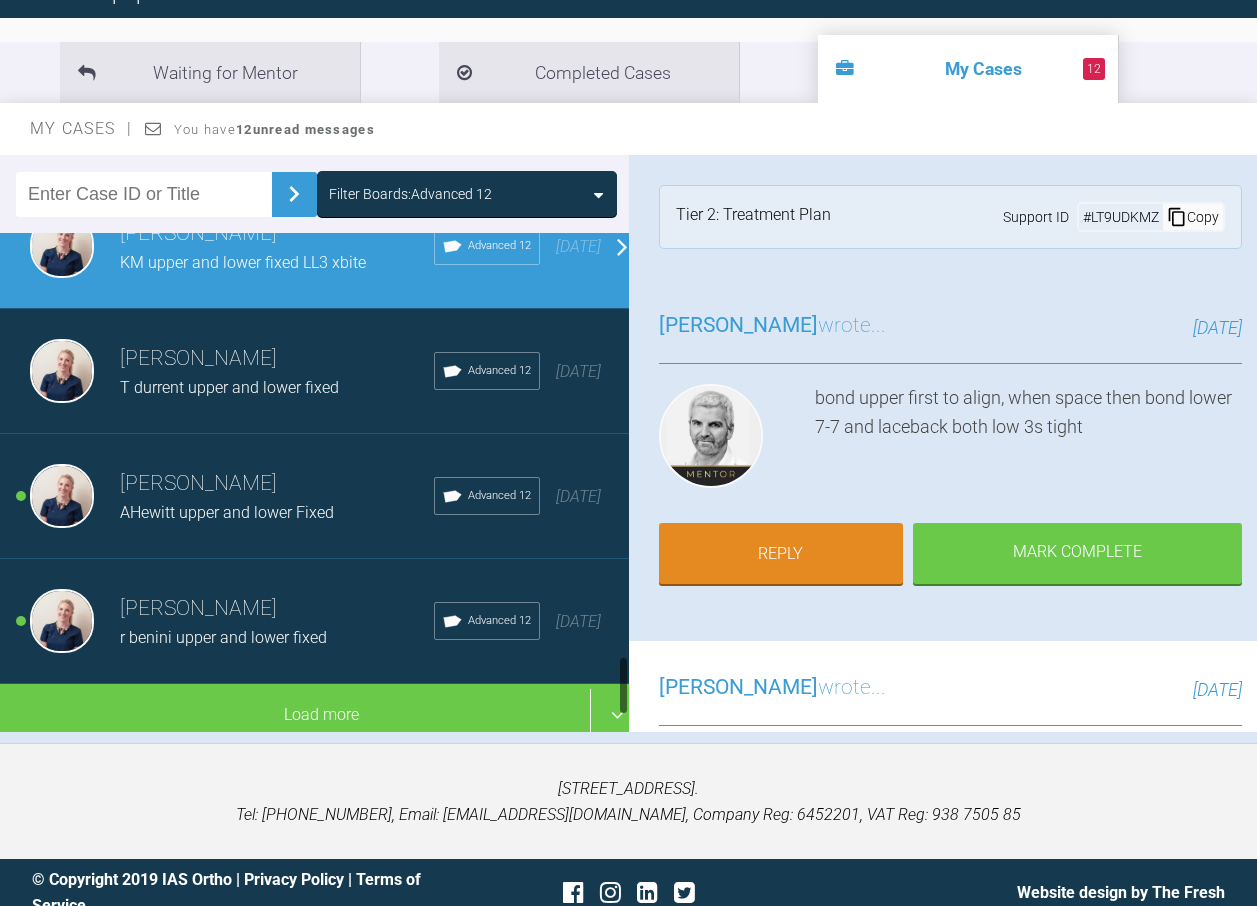 click on "AHewitt upper and lower Fixed" at bounding box center [227, 512] 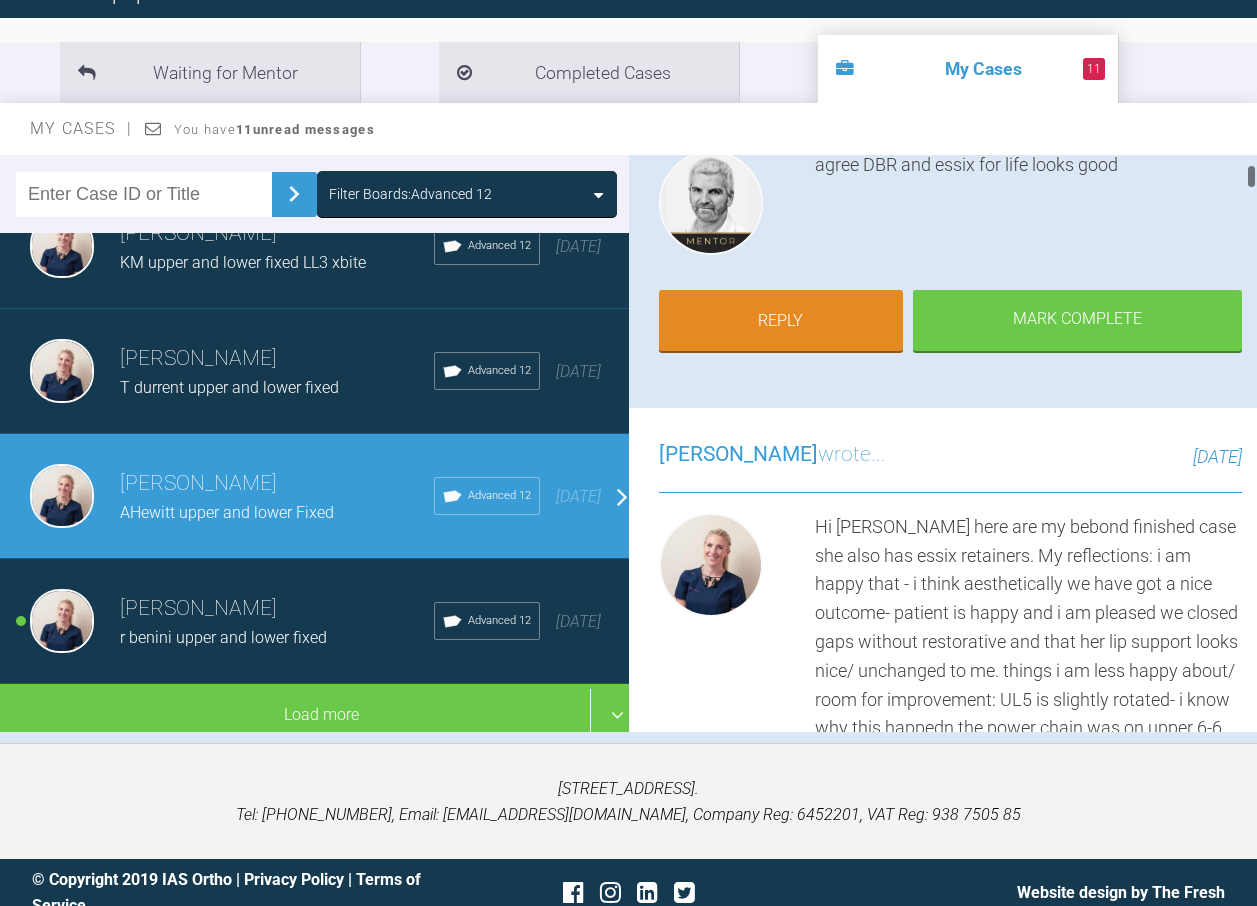 scroll, scrollTop: 200, scrollLeft: 0, axis: vertical 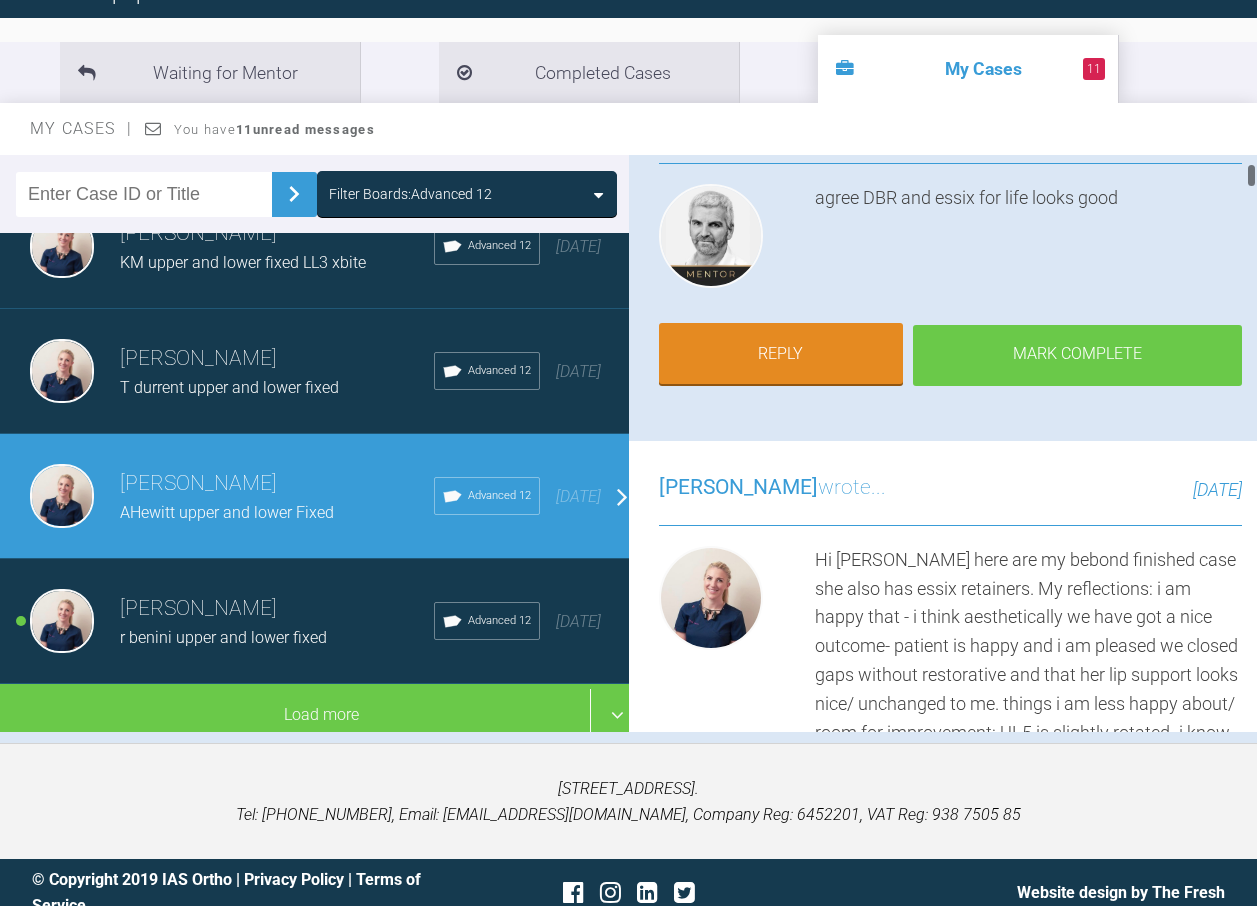 click on "Mark Complete" at bounding box center (1077, 356) 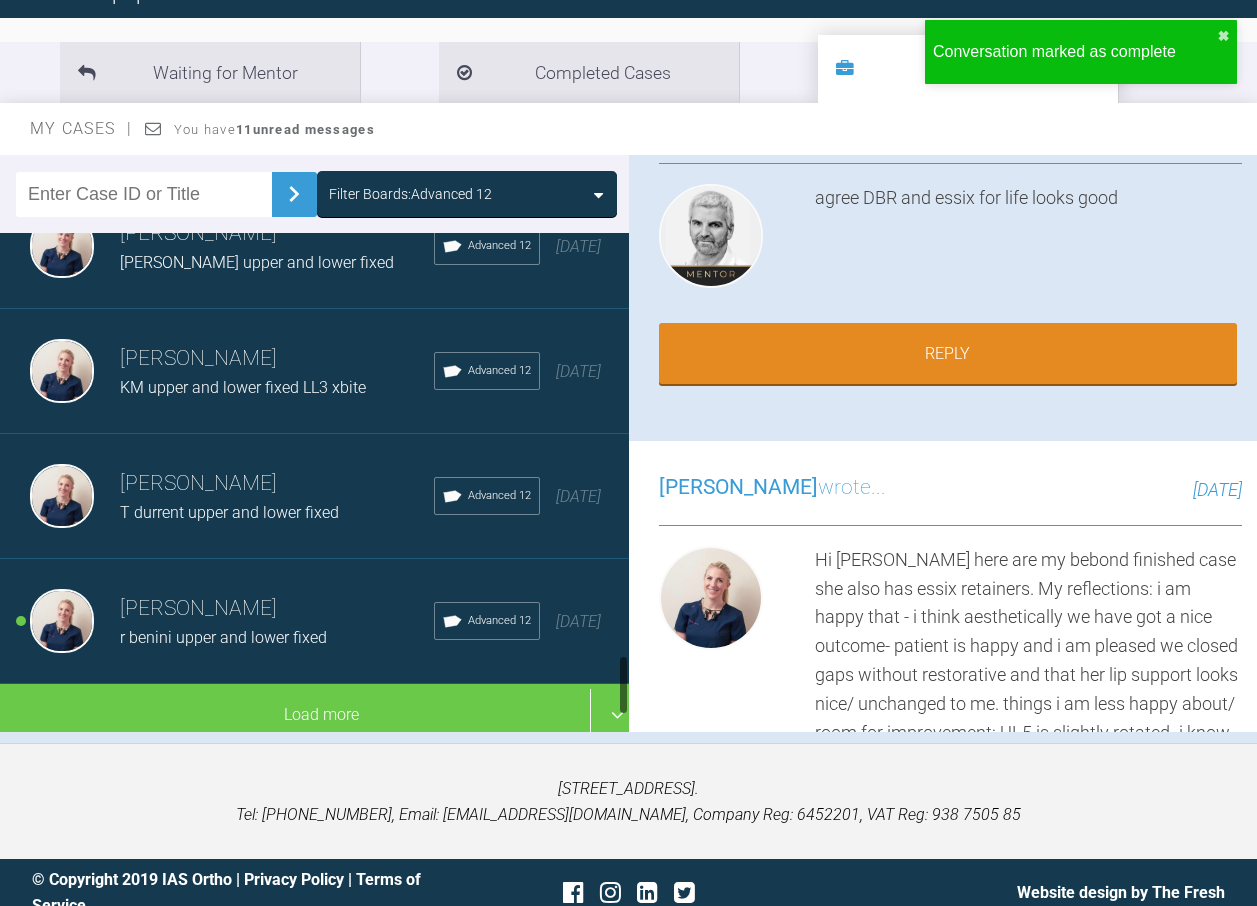 scroll, scrollTop: 3330, scrollLeft: 0, axis: vertical 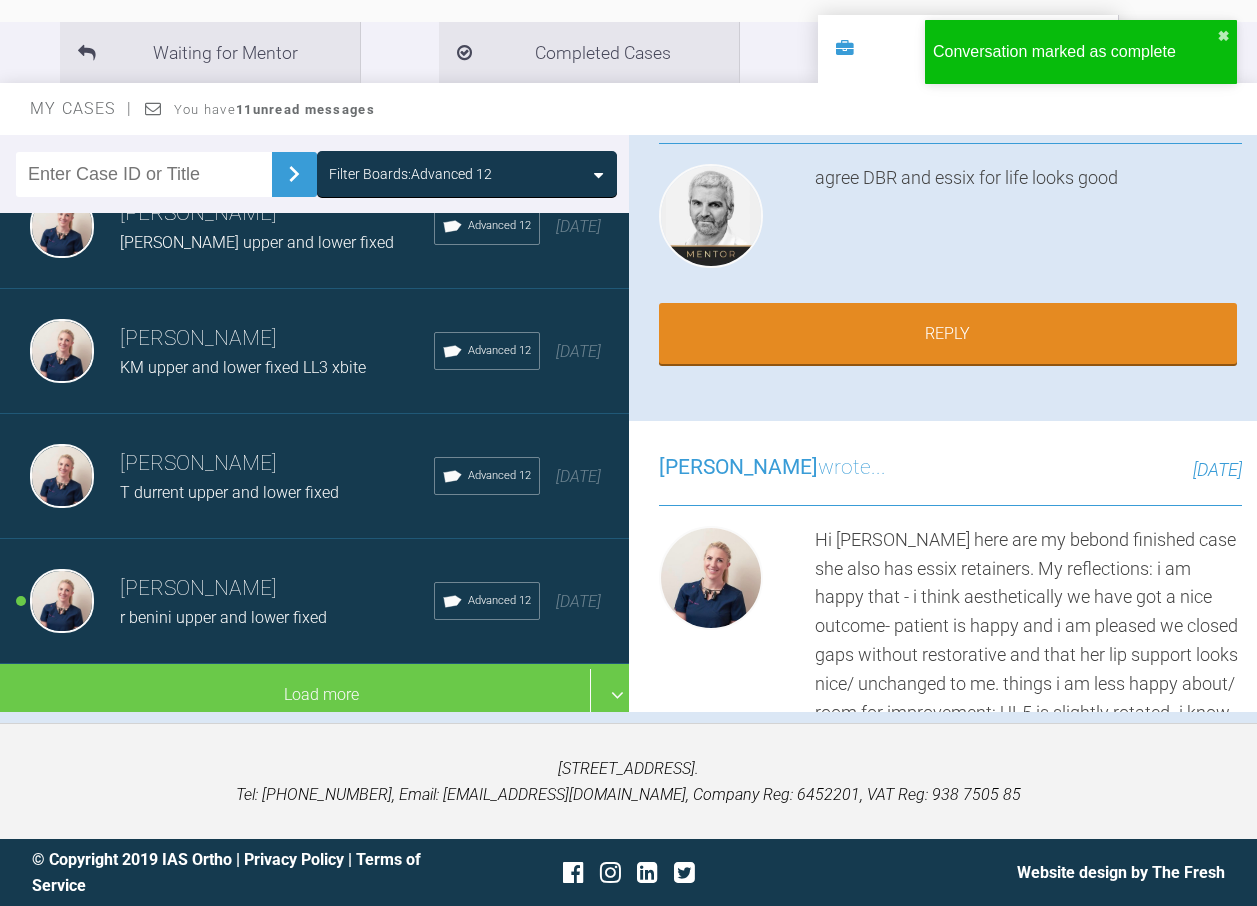 click on "Olivia Nixon" at bounding box center (277, 589) 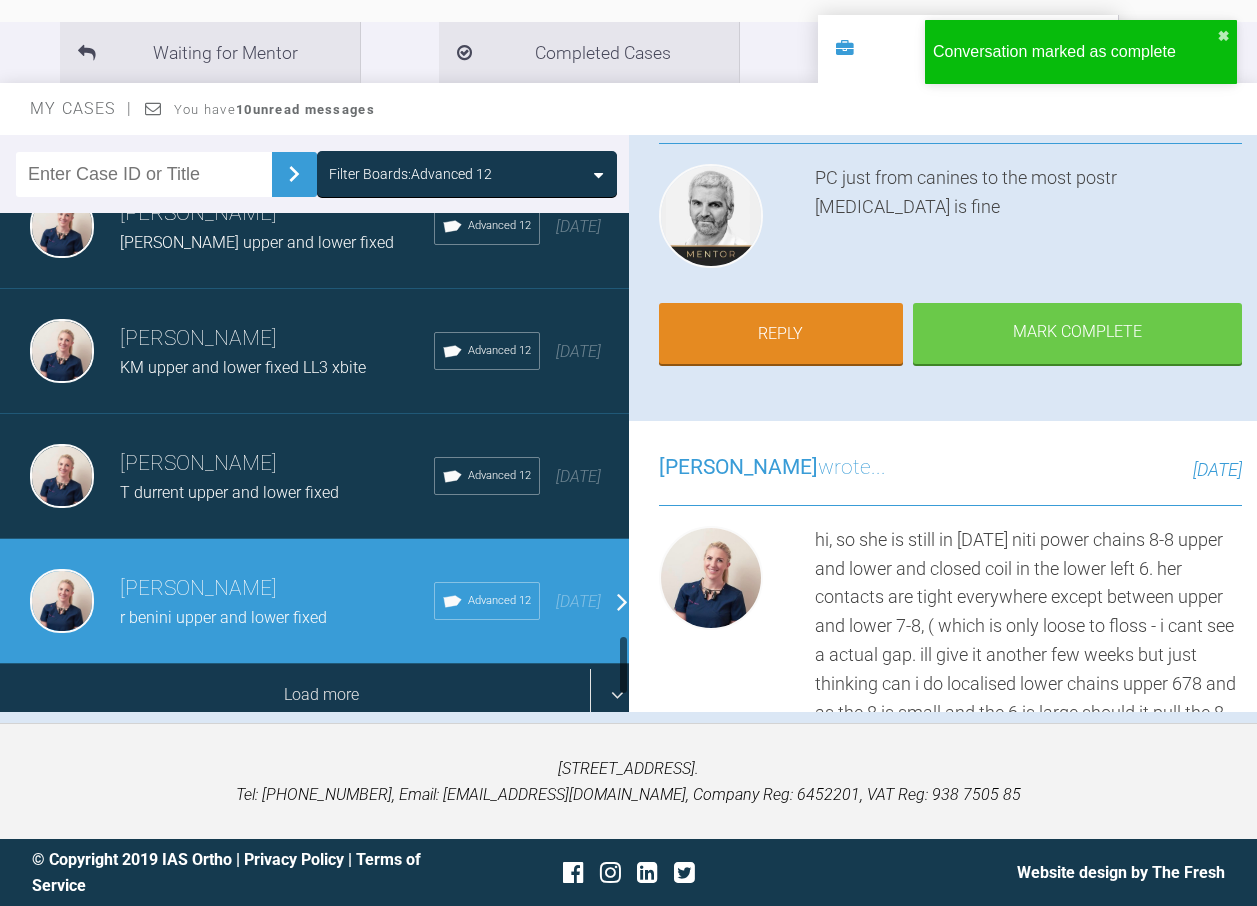 click on "Load more" at bounding box center (322, 695) 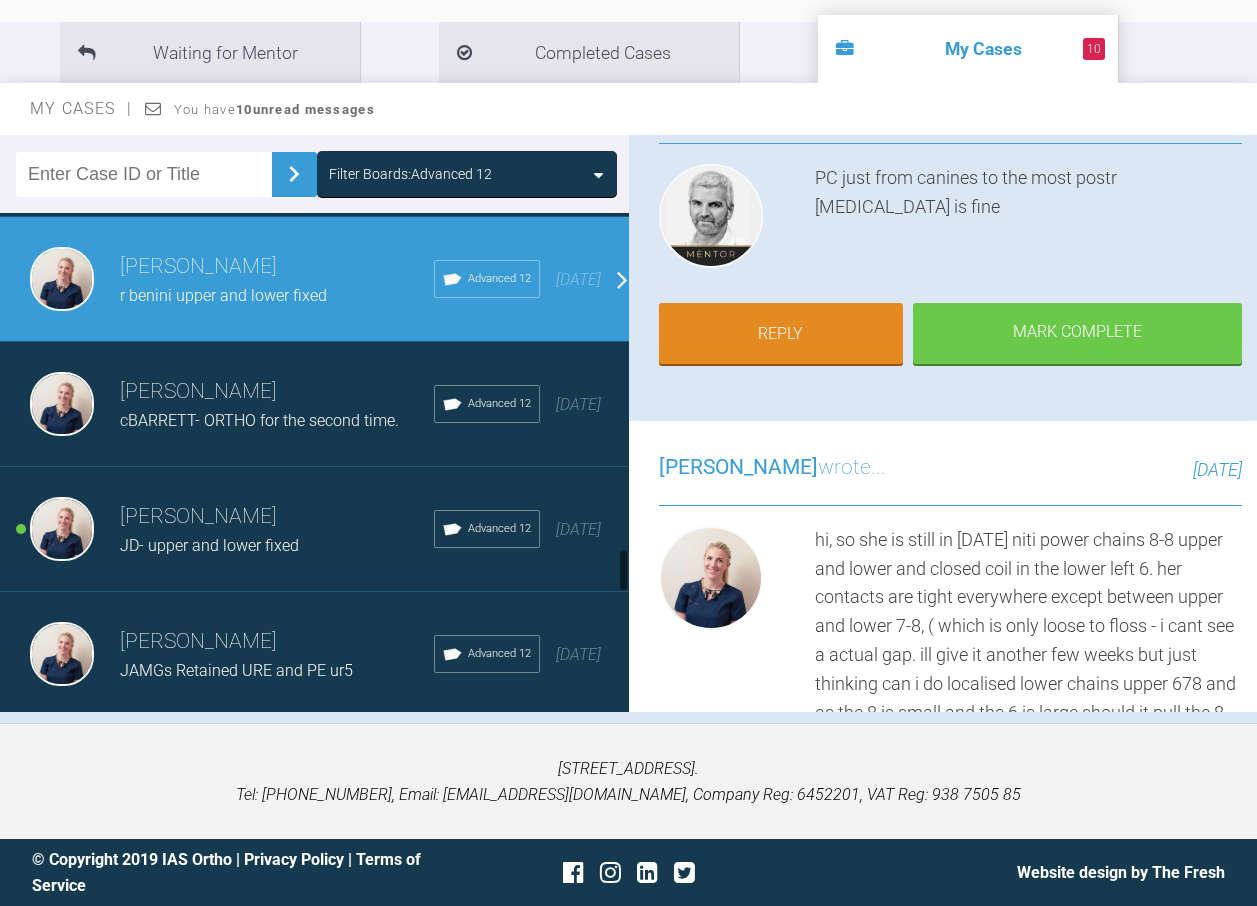 scroll, scrollTop: 3655, scrollLeft: 0, axis: vertical 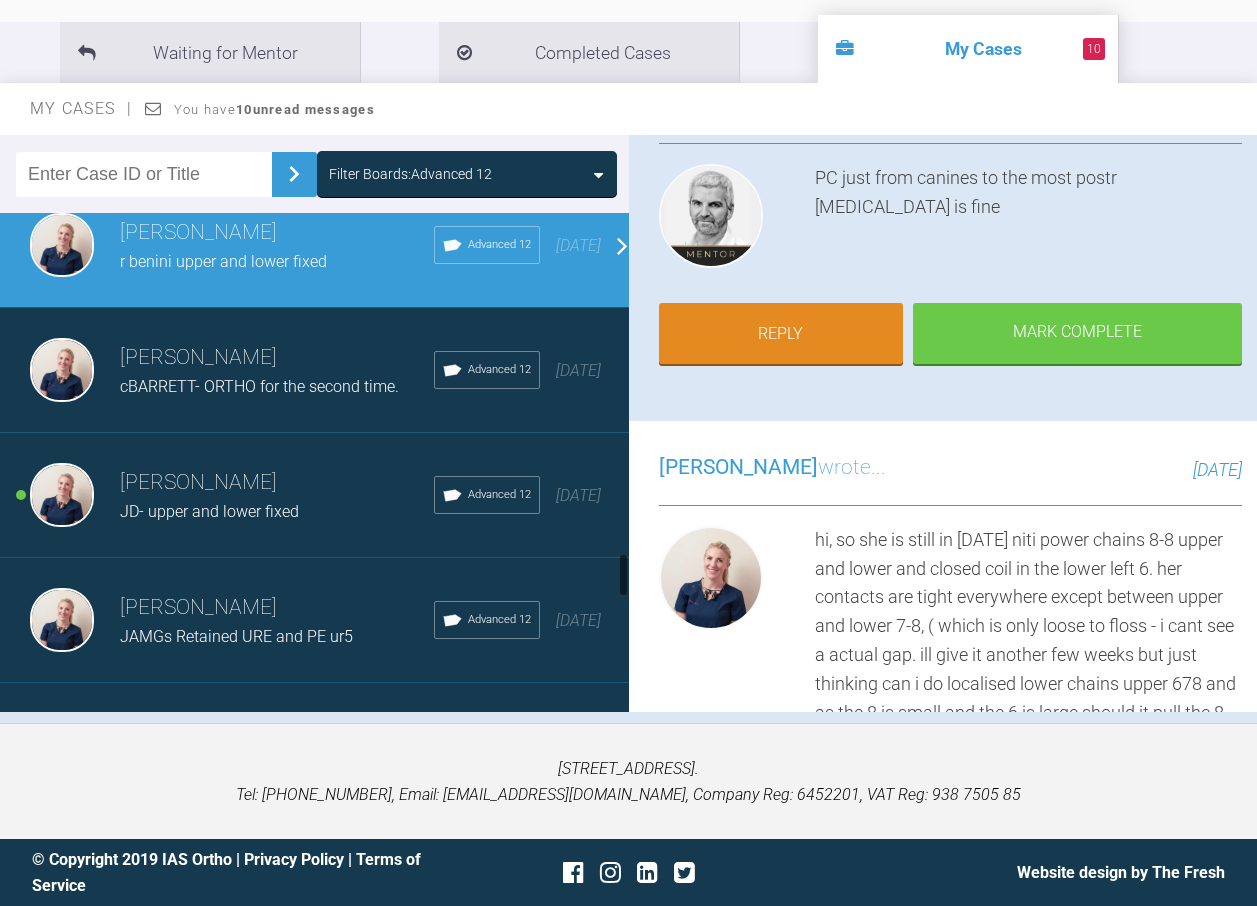 click on "JD- upper and lower fixed" at bounding box center (209, 511) 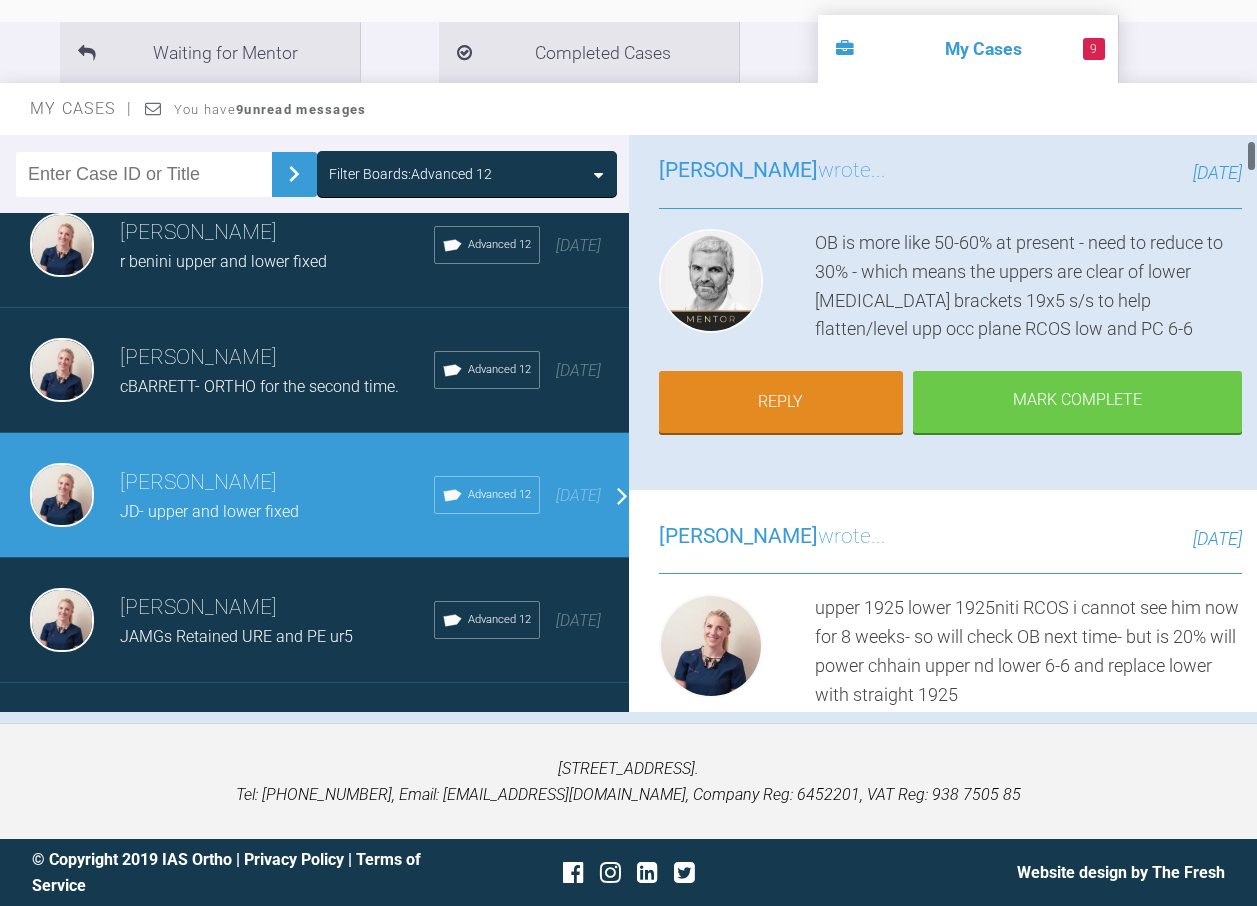 scroll, scrollTop: 100, scrollLeft: 0, axis: vertical 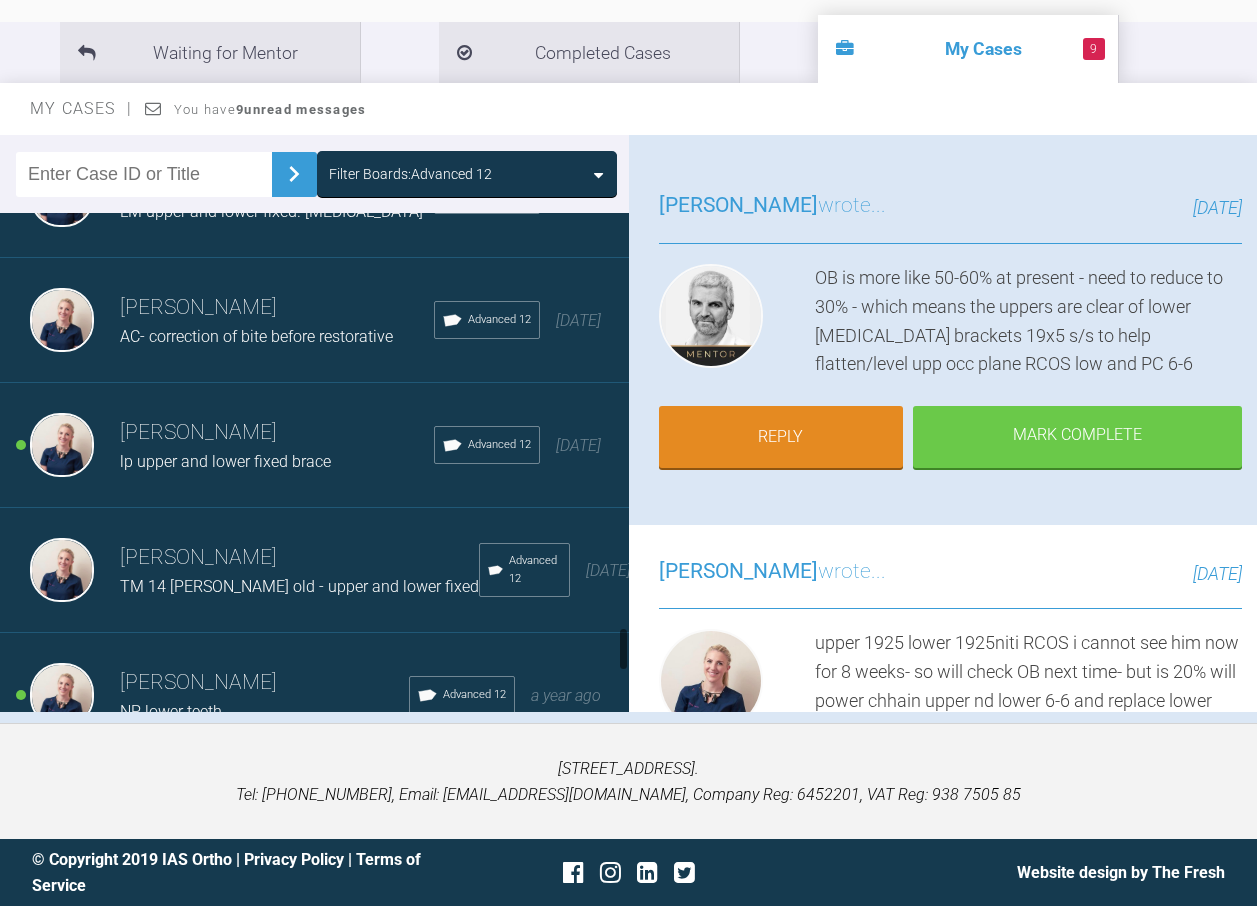 click on "Olivia Nixon" at bounding box center [277, 433] 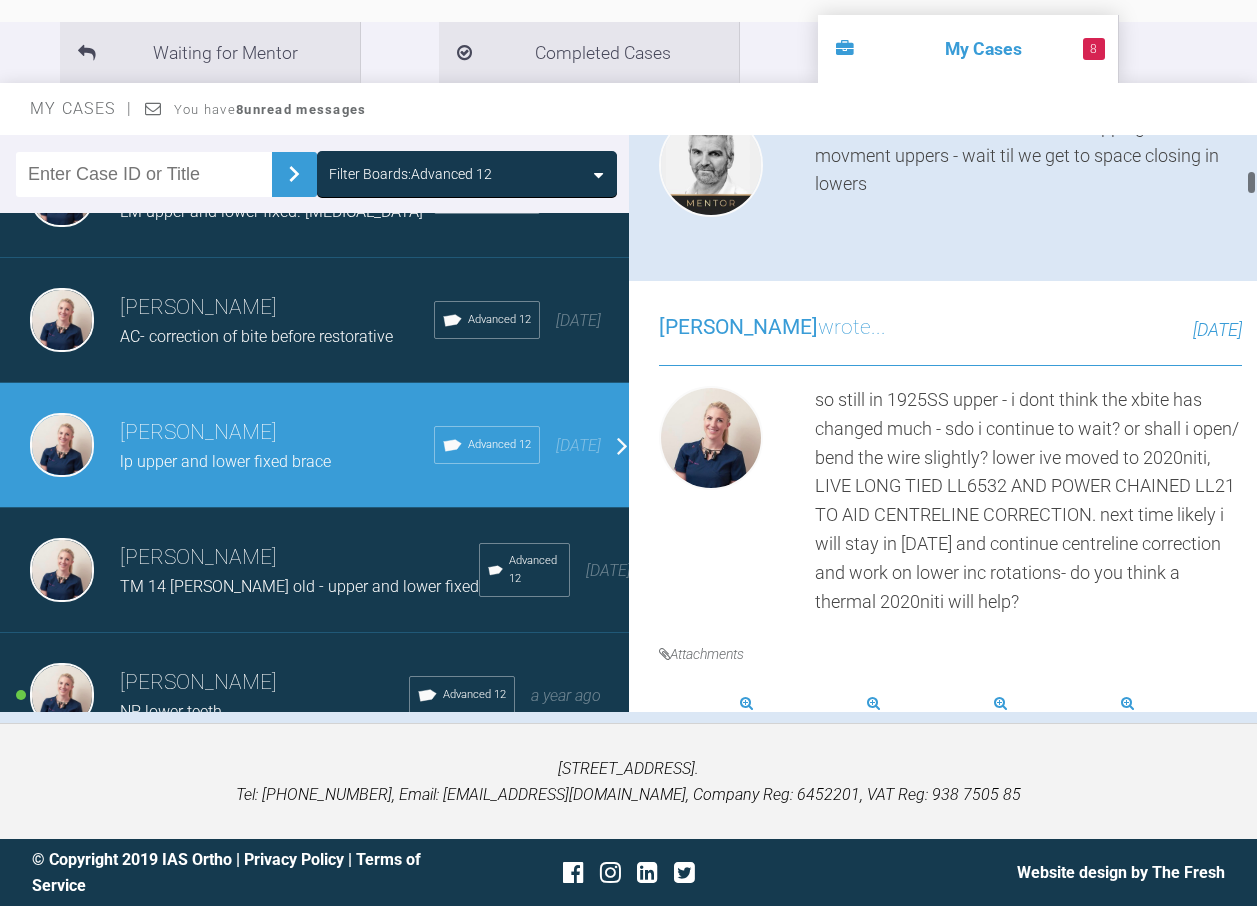 scroll, scrollTop: 1300, scrollLeft: 0, axis: vertical 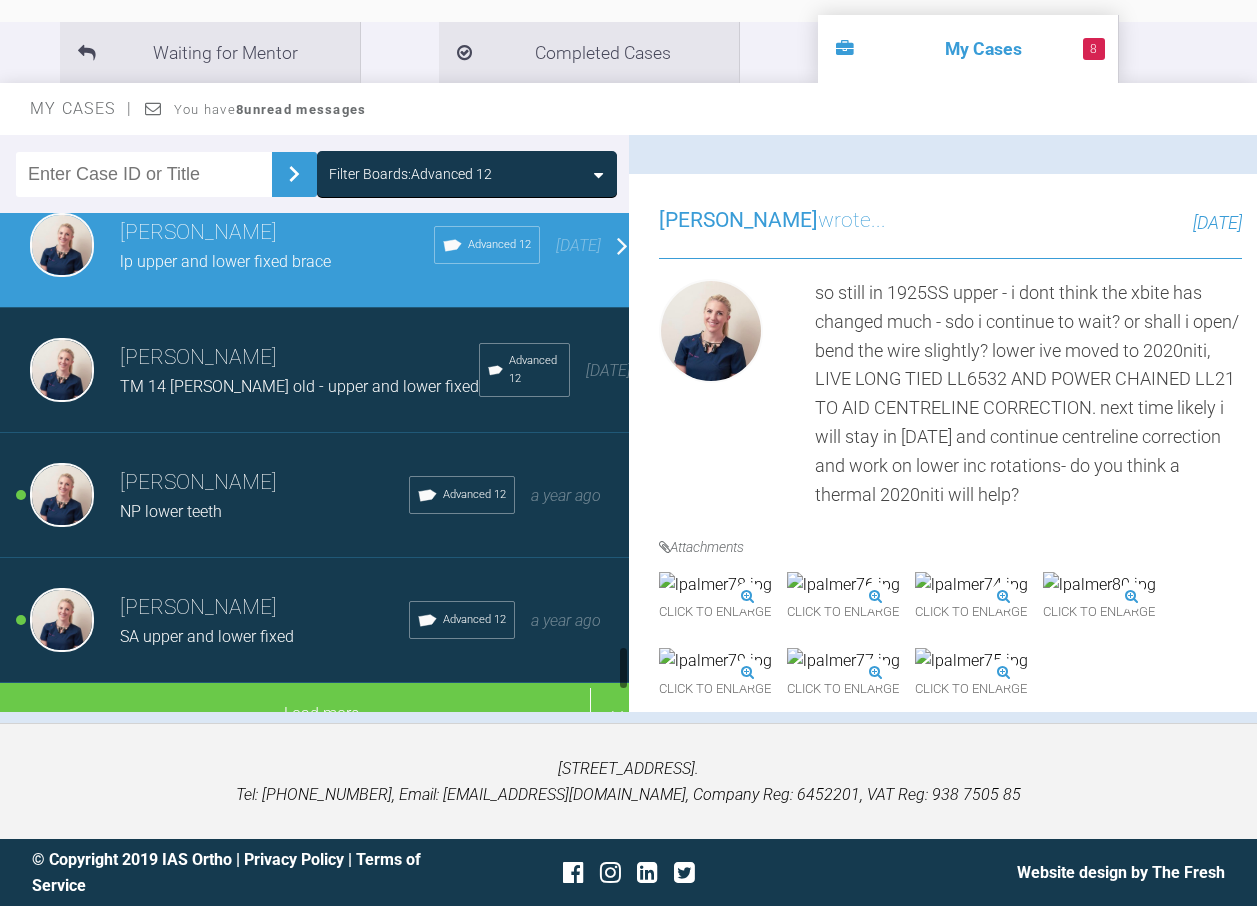 click on "NP lower teeth" at bounding box center [171, 511] 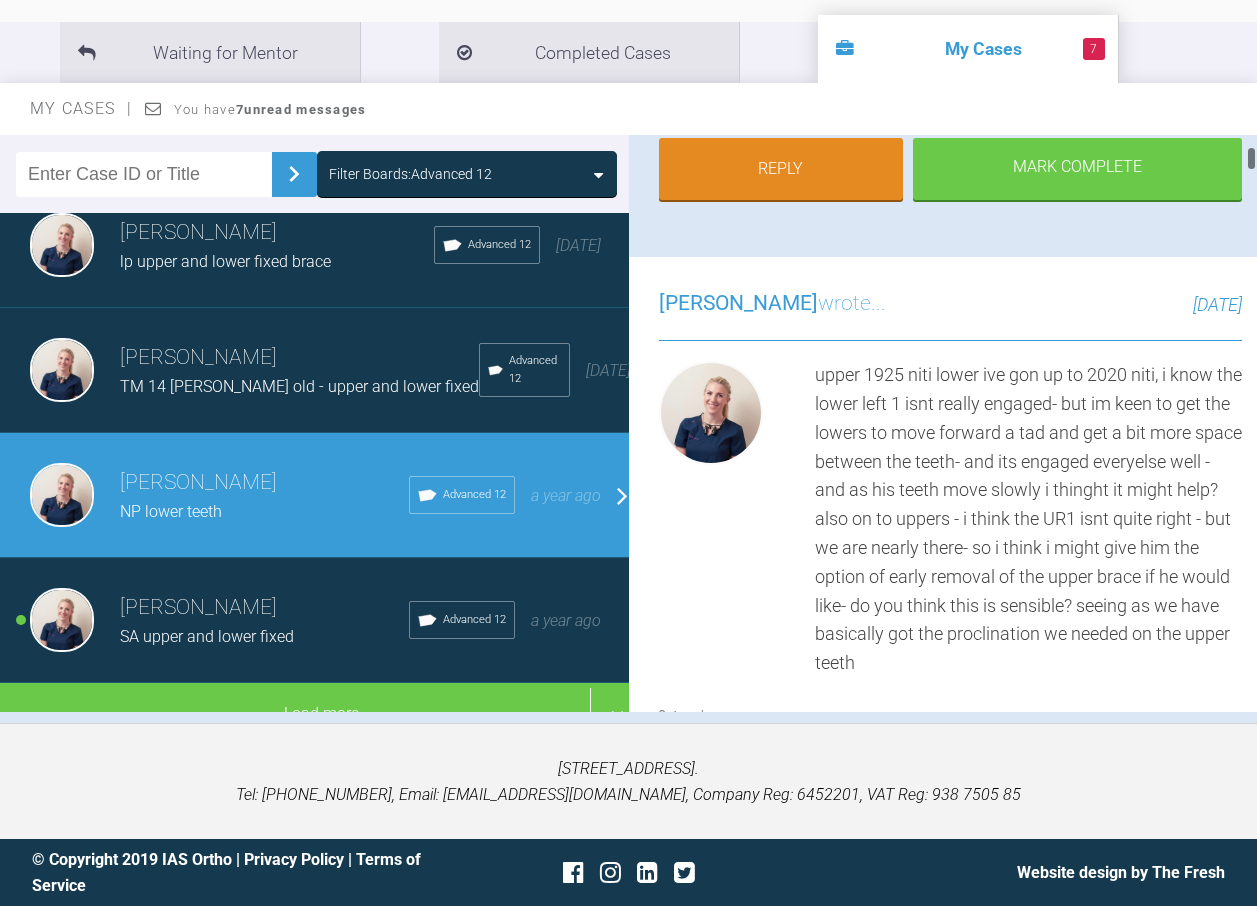 scroll, scrollTop: 400, scrollLeft: 0, axis: vertical 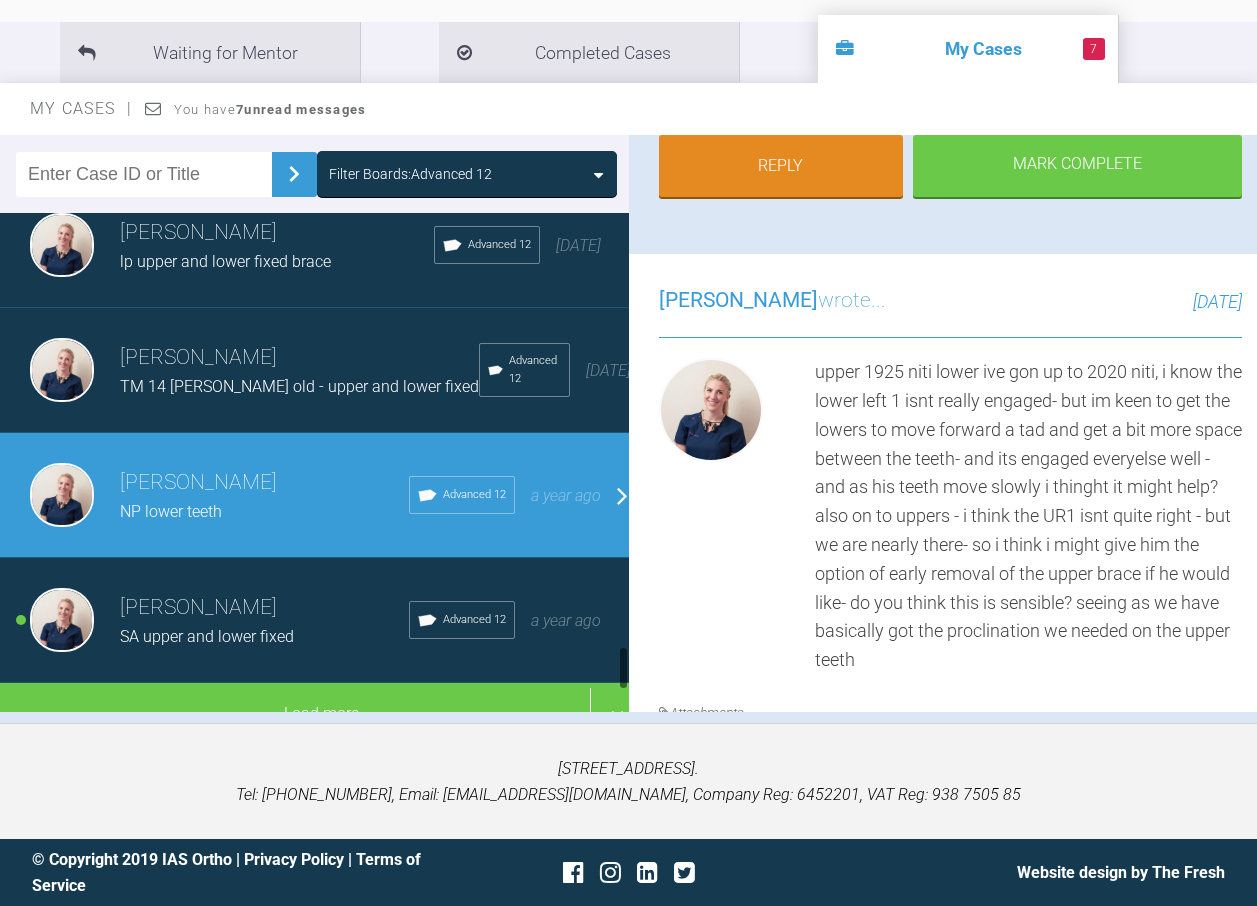 click on "SA upper and lower fixed" at bounding box center [207, 636] 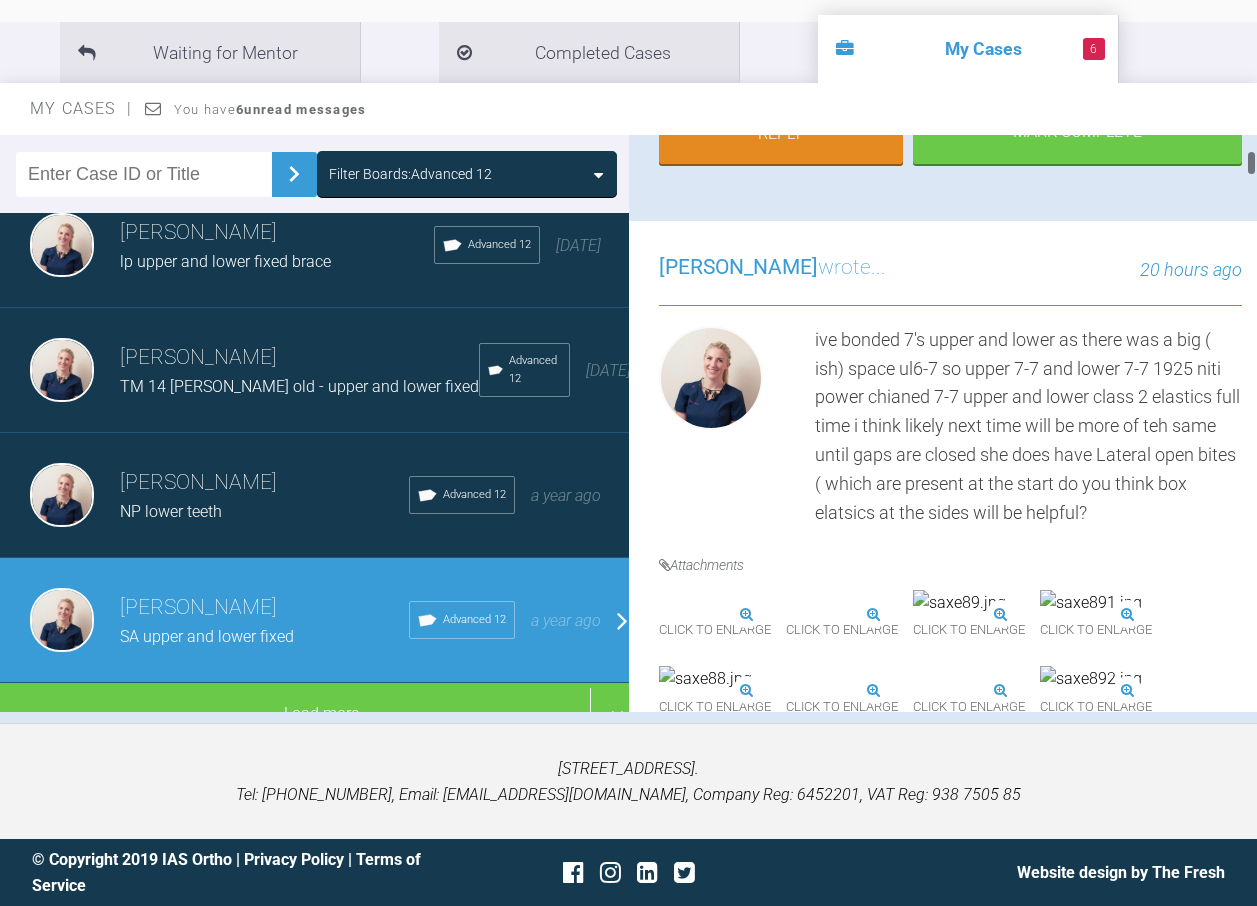 scroll, scrollTop: 0, scrollLeft: 0, axis: both 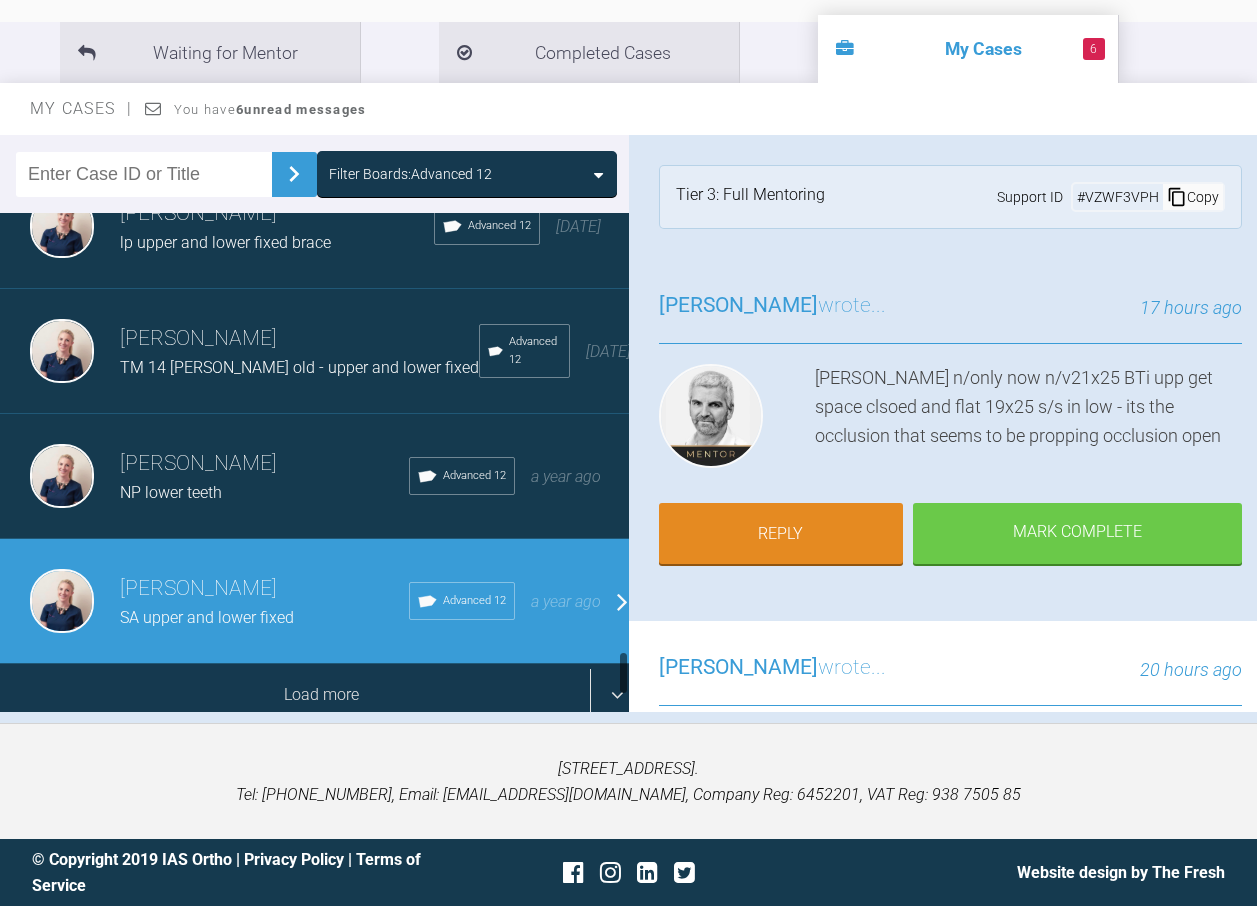 click on "Load more" at bounding box center [322, 695] 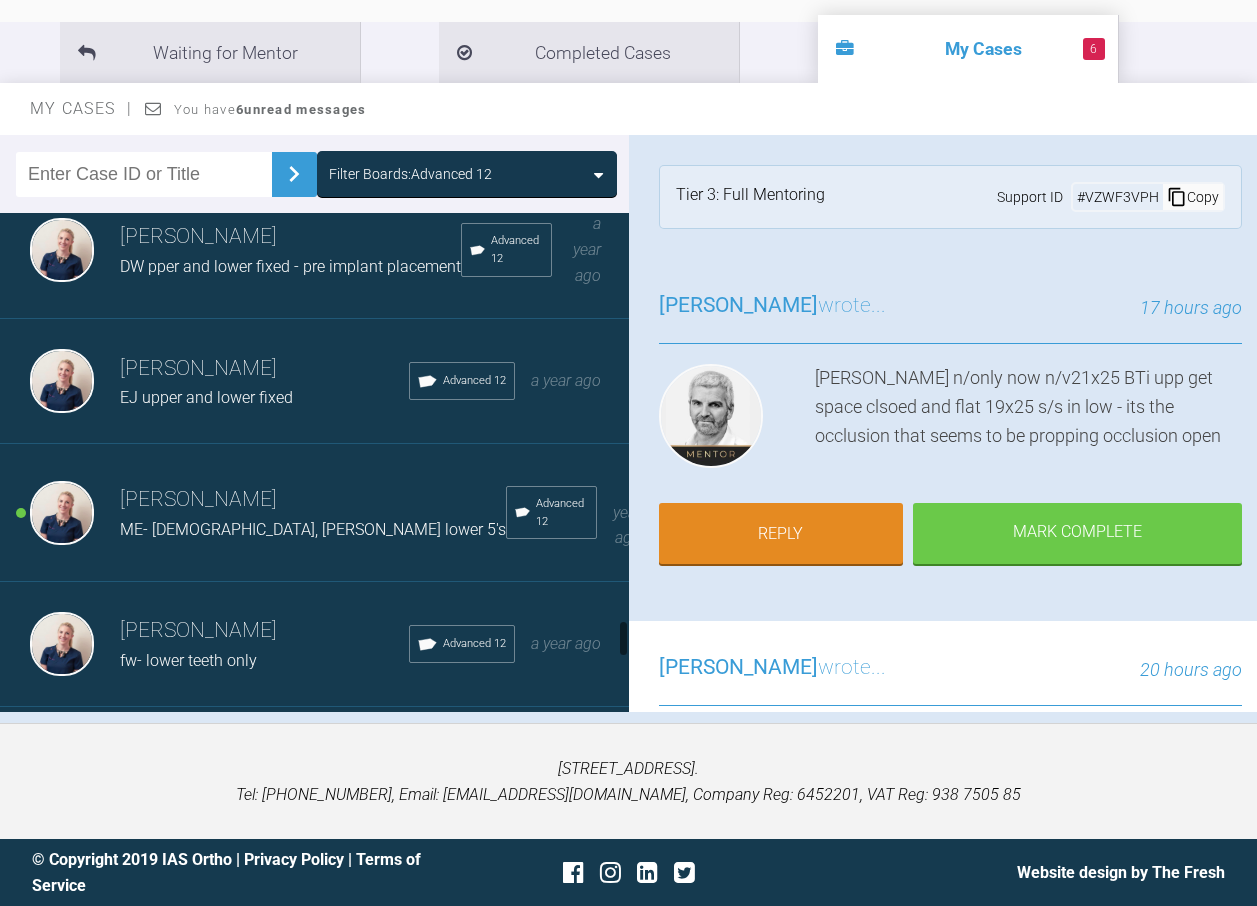 scroll, scrollTop: 5305, scrollLeft: 0, axis: vertical 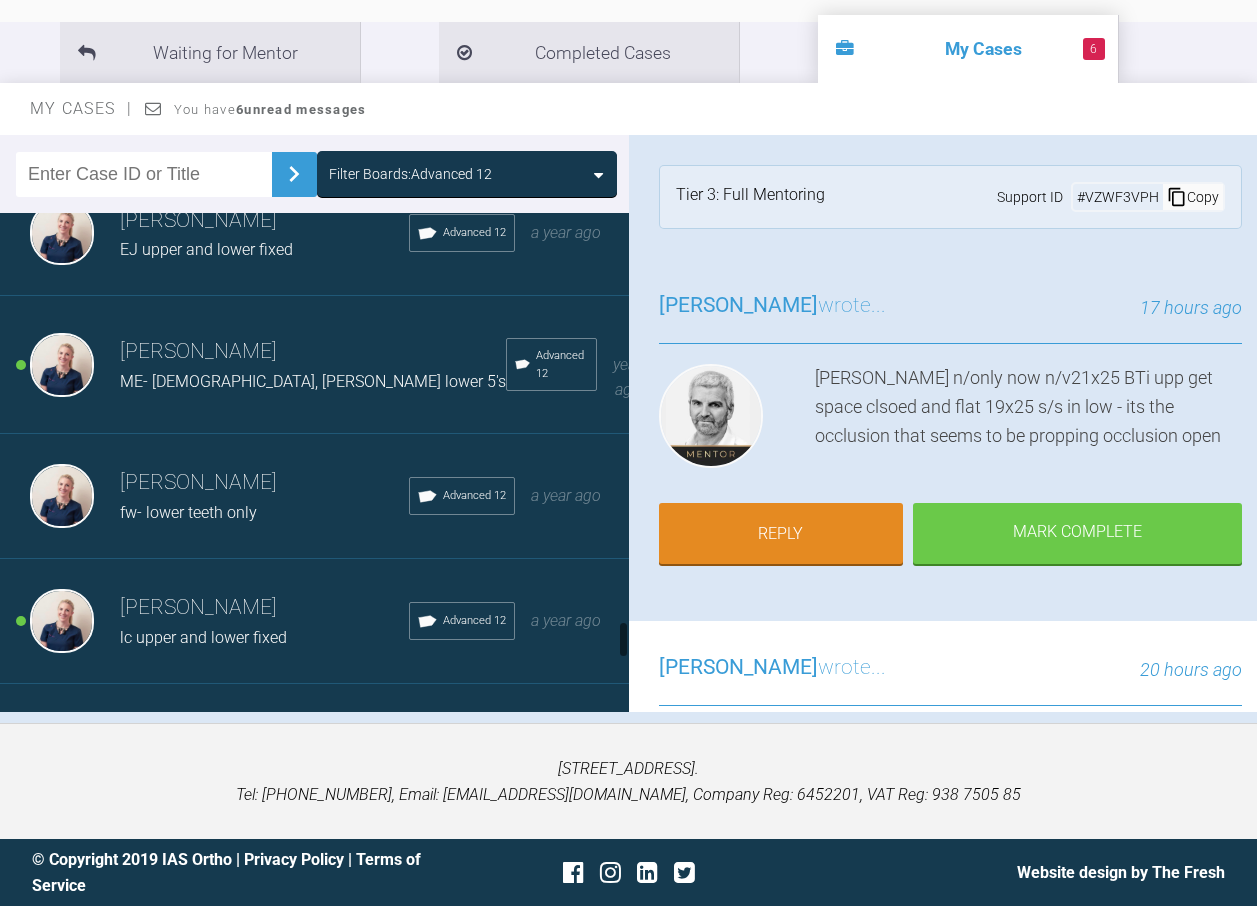 click on "Olivia Nixon" at bounding box center (313, 352) 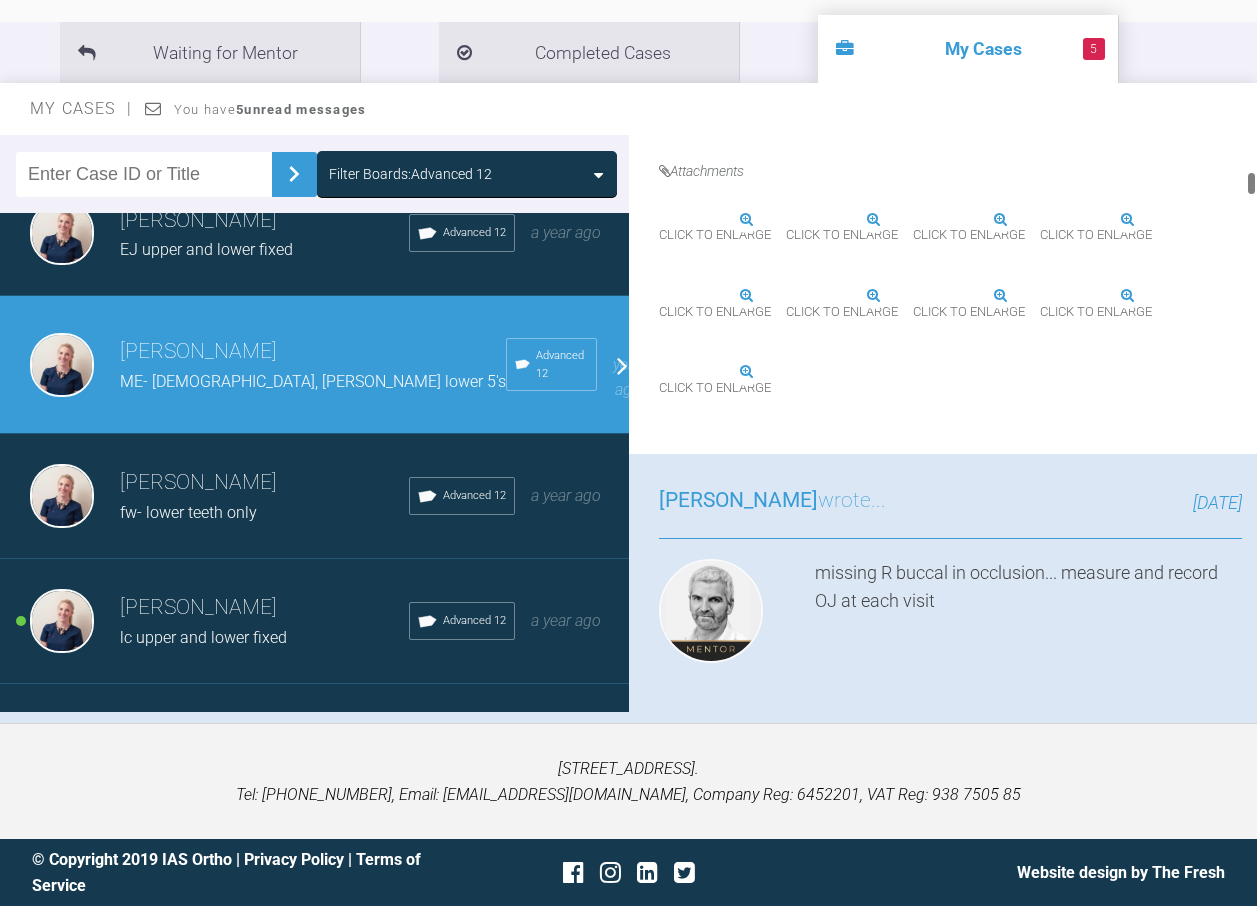scroll, scrollTop: 900, scrollLeft: 0, axis: vertical 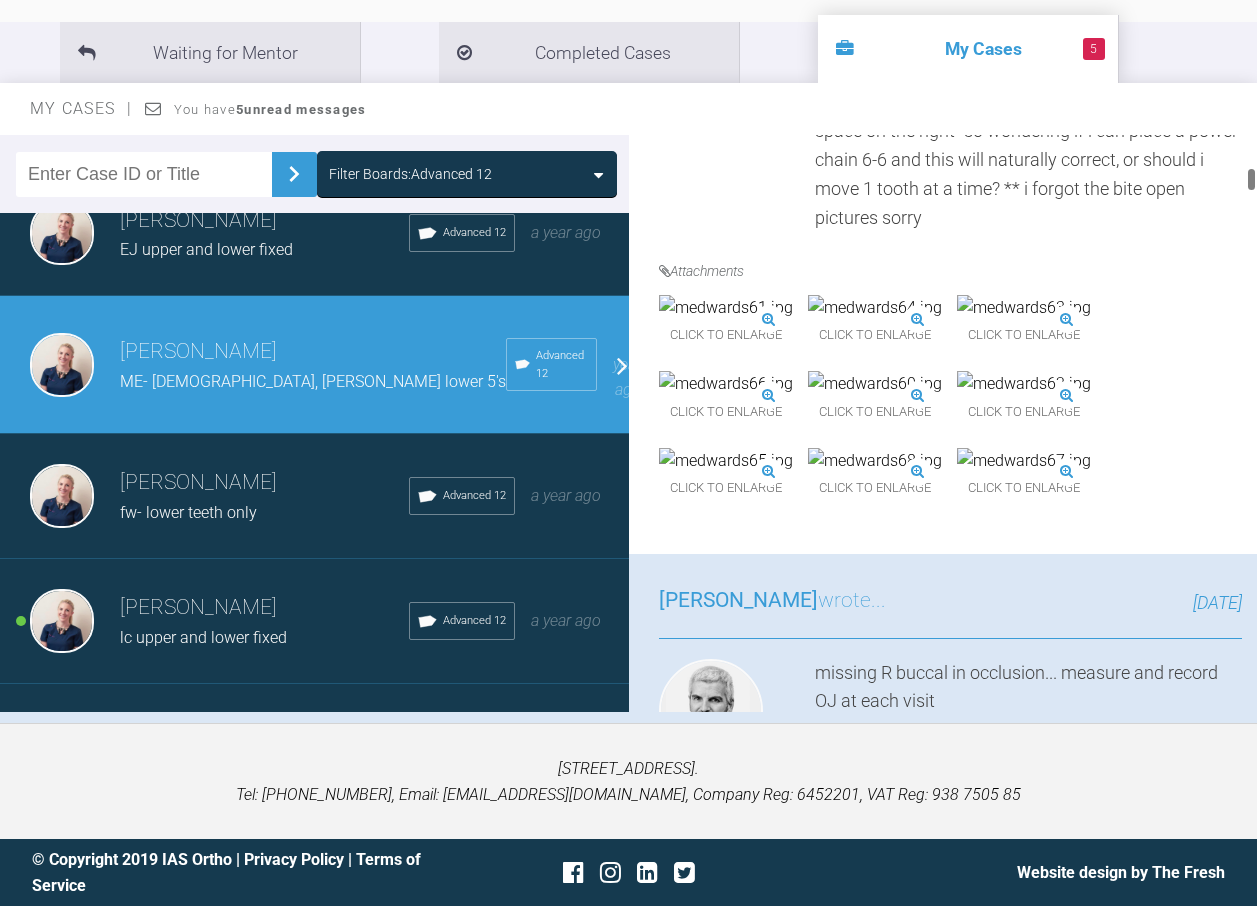 click at bounding box center (726, 308) 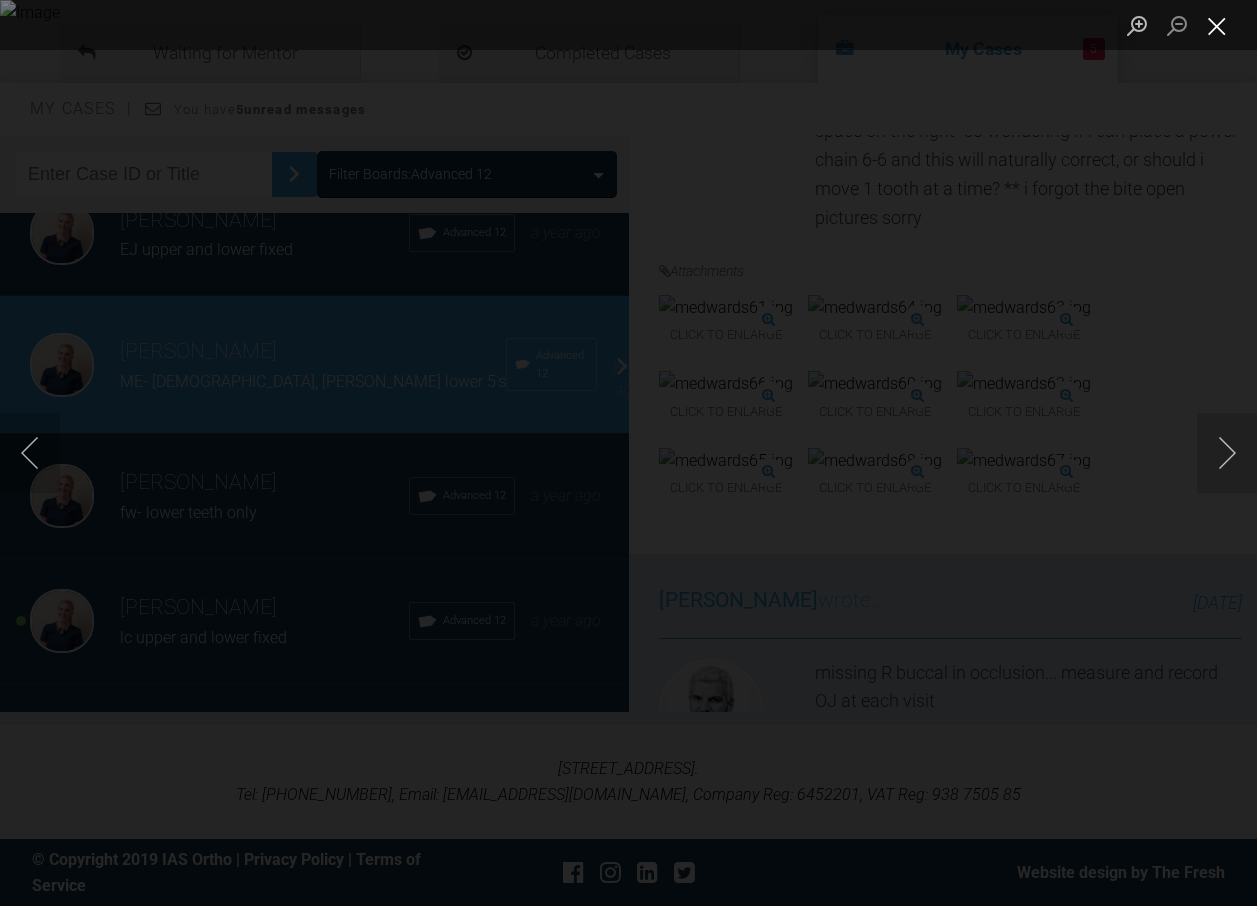 click at bounding box center [1217, 25] 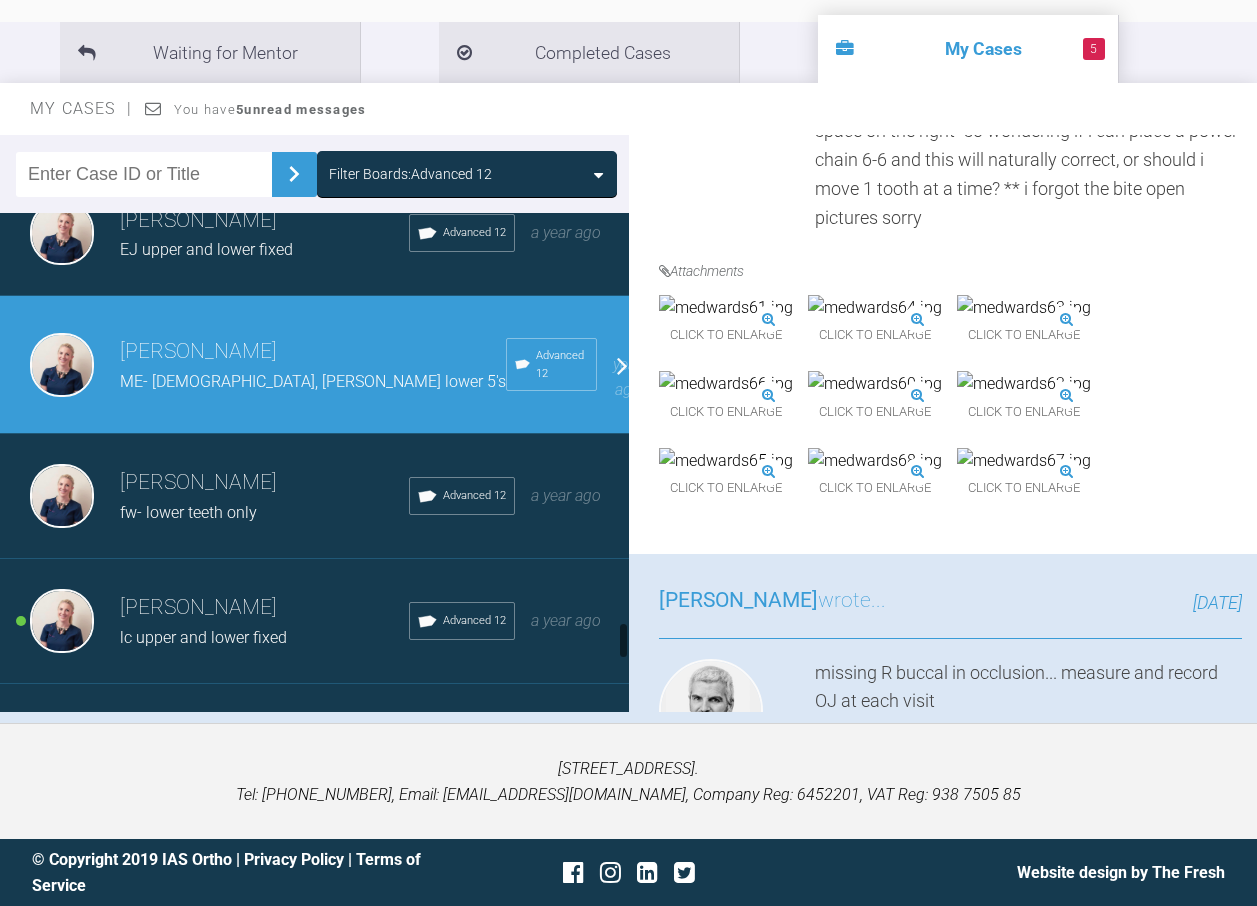 scroll, scrollTop: 5405, scrollLeft: 0, axis: vertical 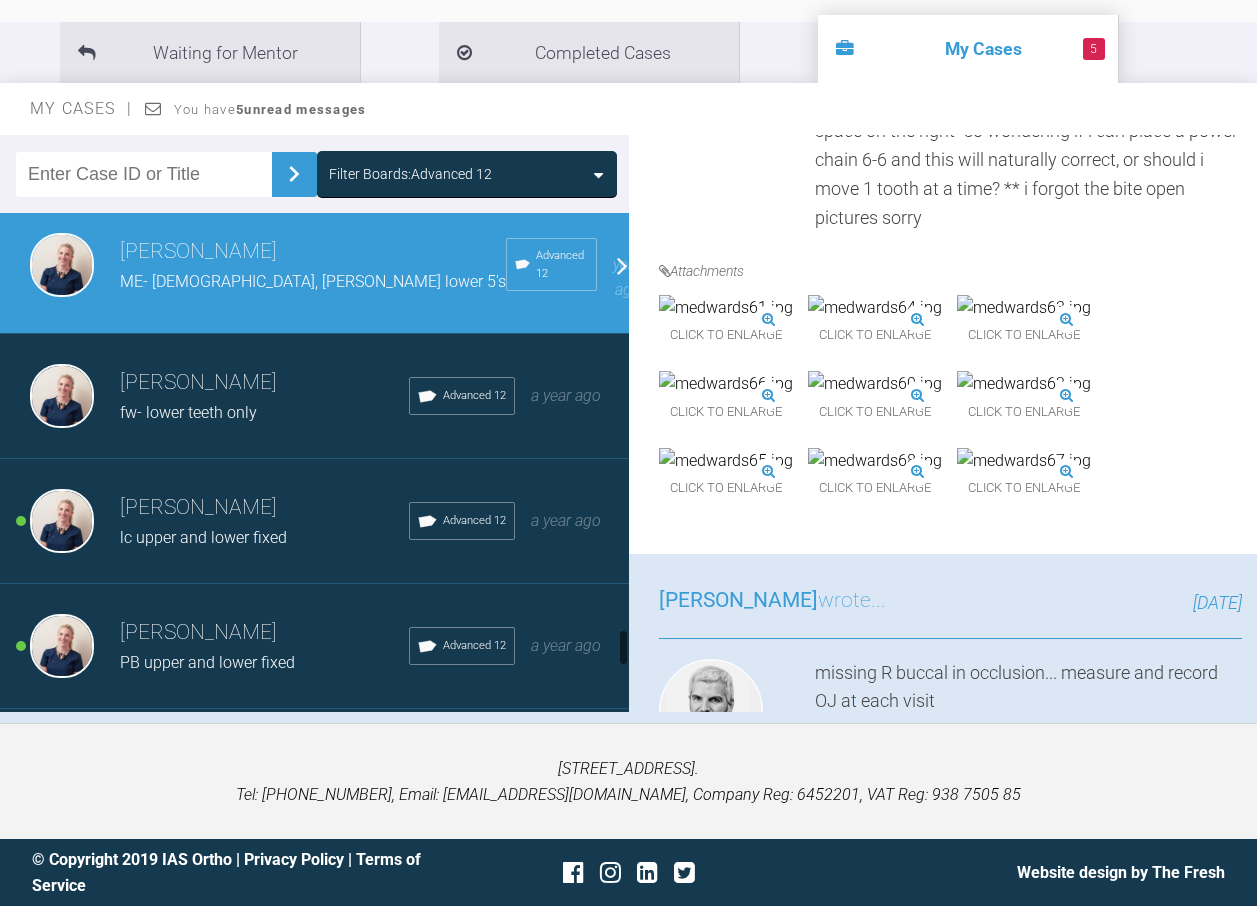 click on "lc upper and lower fixed" at bounding box center (264, 538) 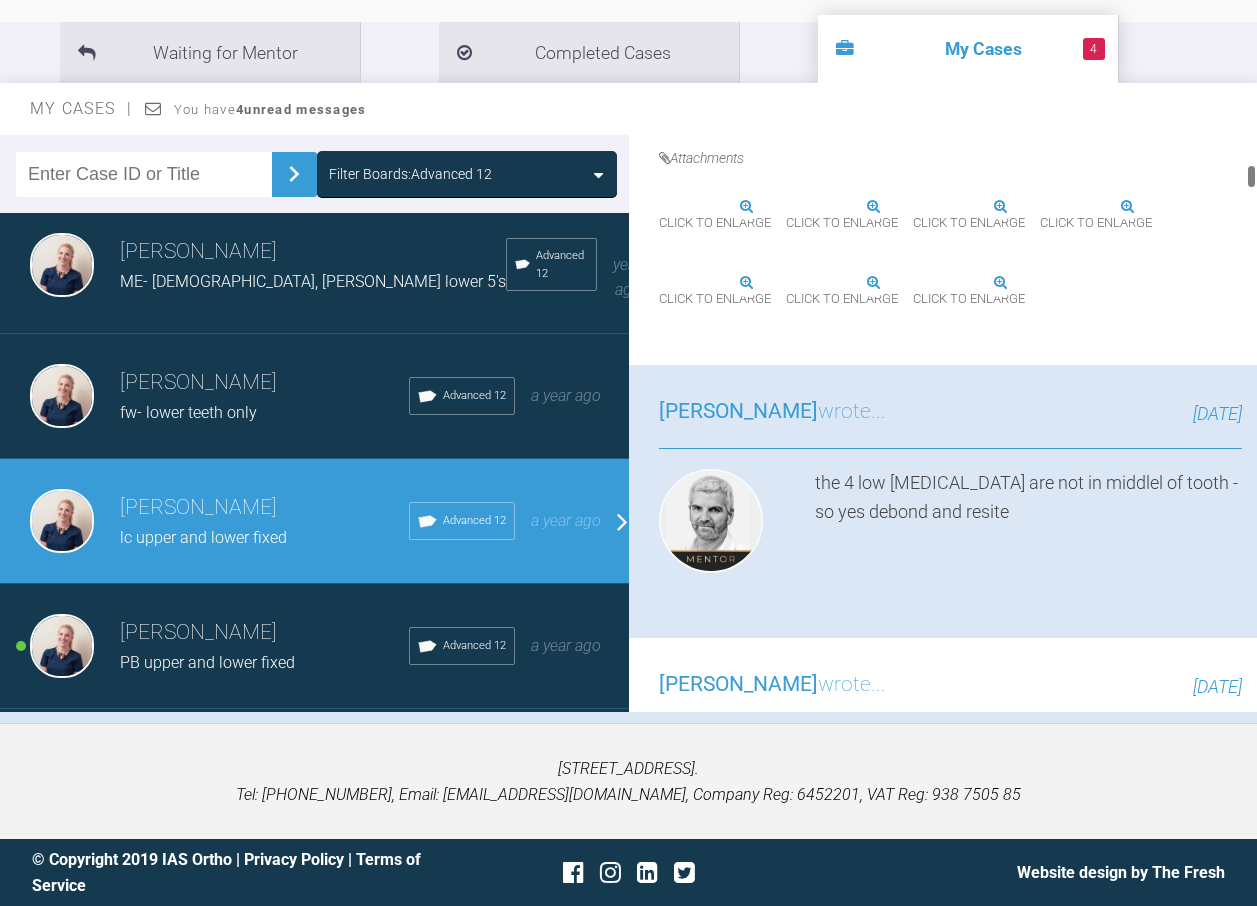scroll, scrollTop: 1300, scrollLeft: 0, axis: vertical 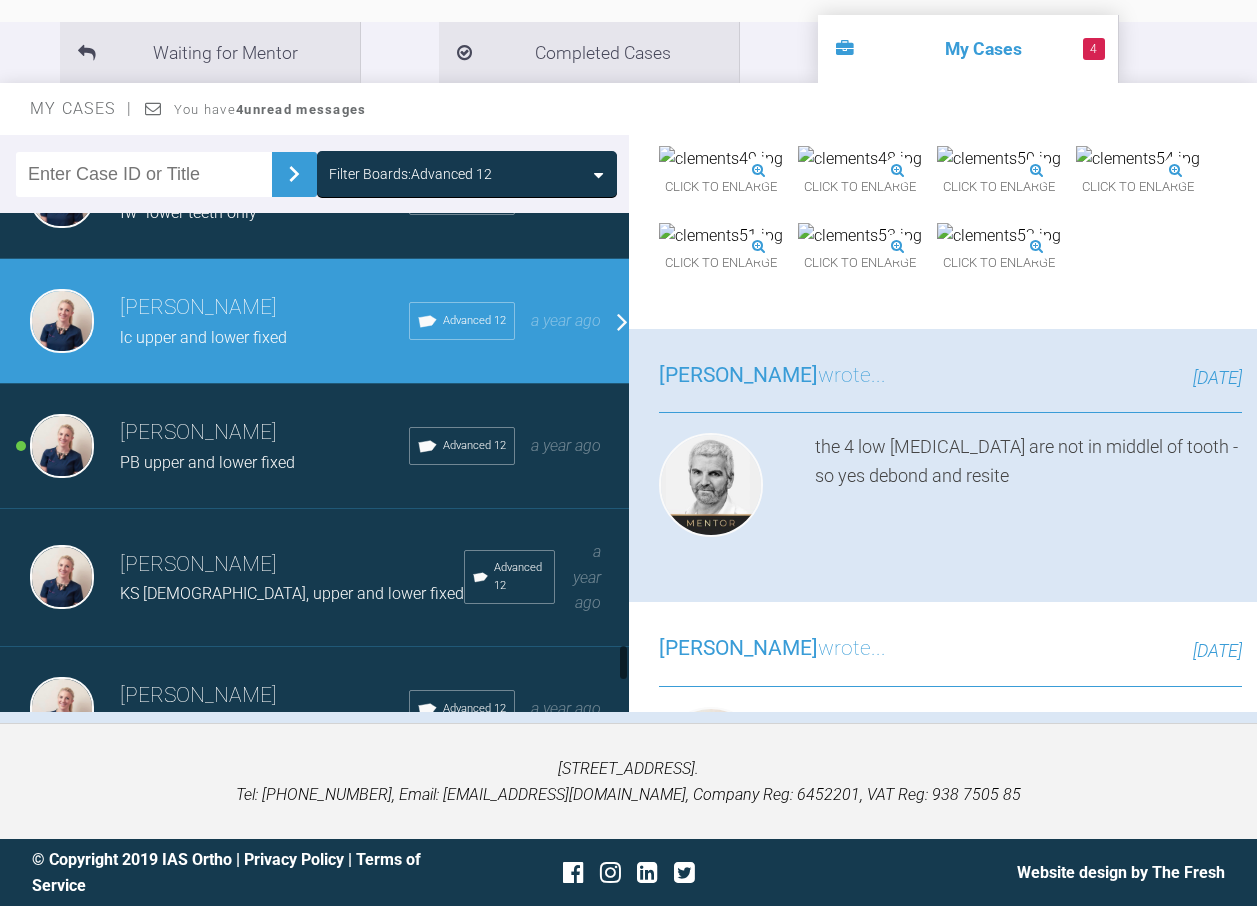click on "Olivia Nixon PB upper and lower fixed Advanced 12 a year ago" at bounding box center (322, 446) 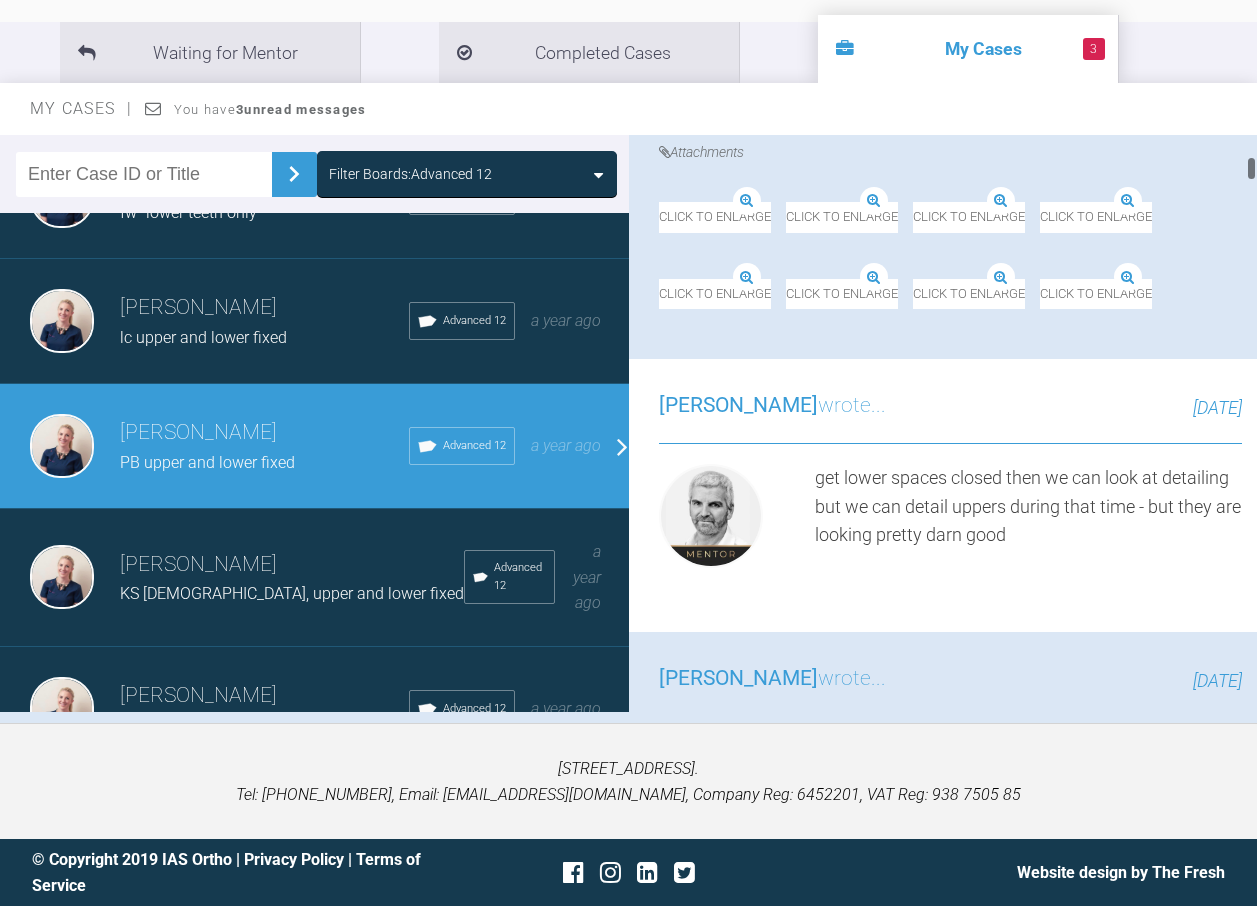 scroll, scrollTop: 1100, scrollLeft: 0, axis: vertical 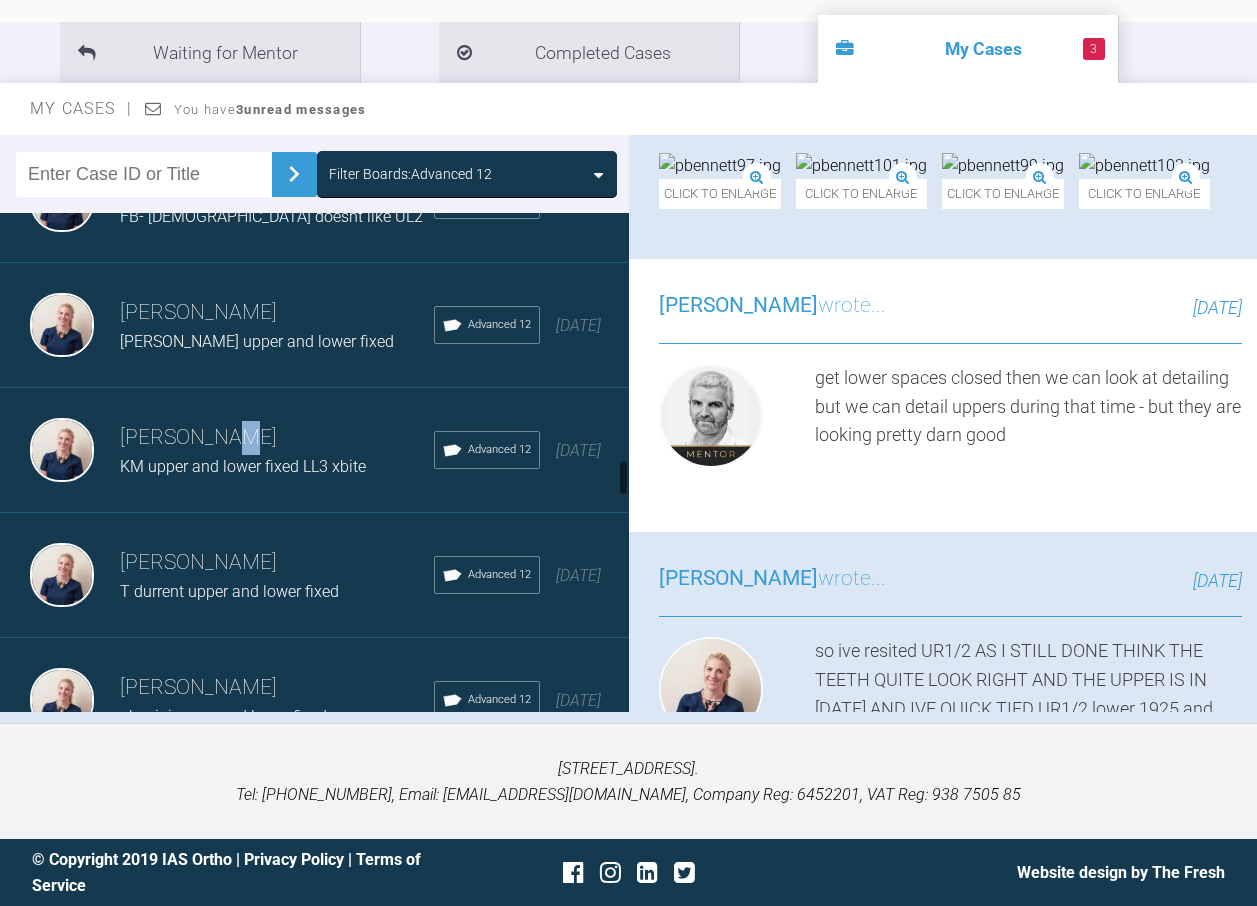 click on "Olivia Nixon" at bounding box center [277, 438] 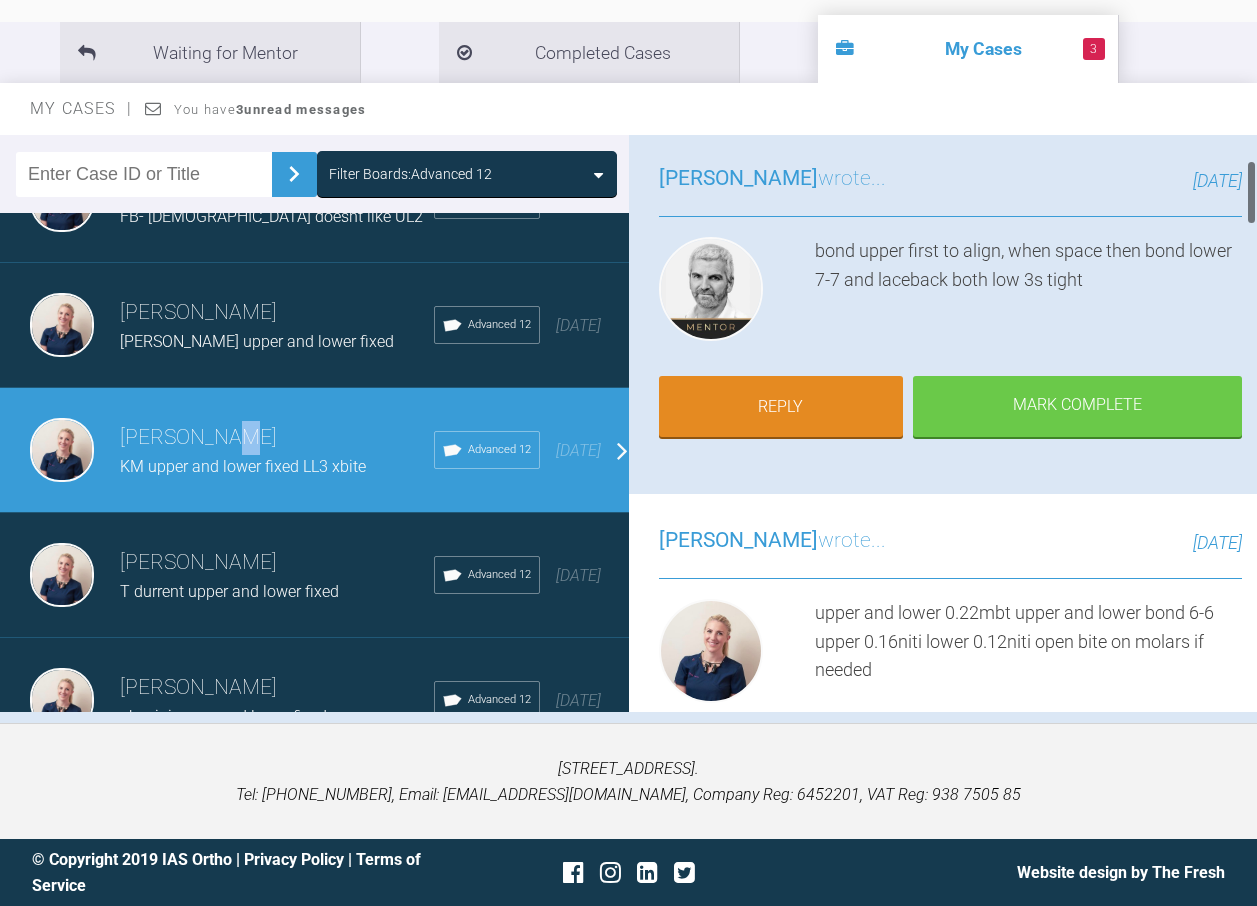 scroll, scrollTop: 100, scrollLeft: 0, axis: vertical 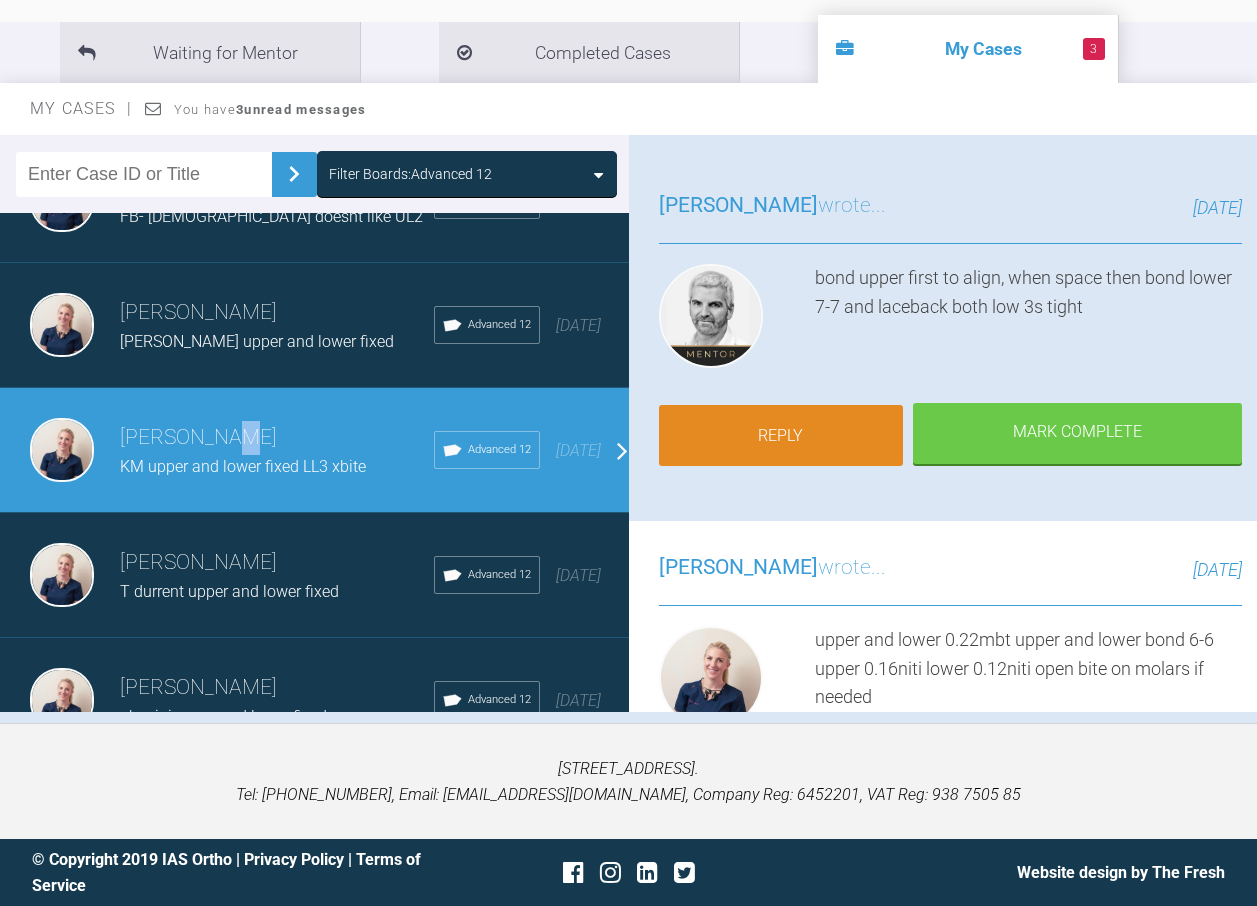 click on "Reply" at bounding box center (781, 436) 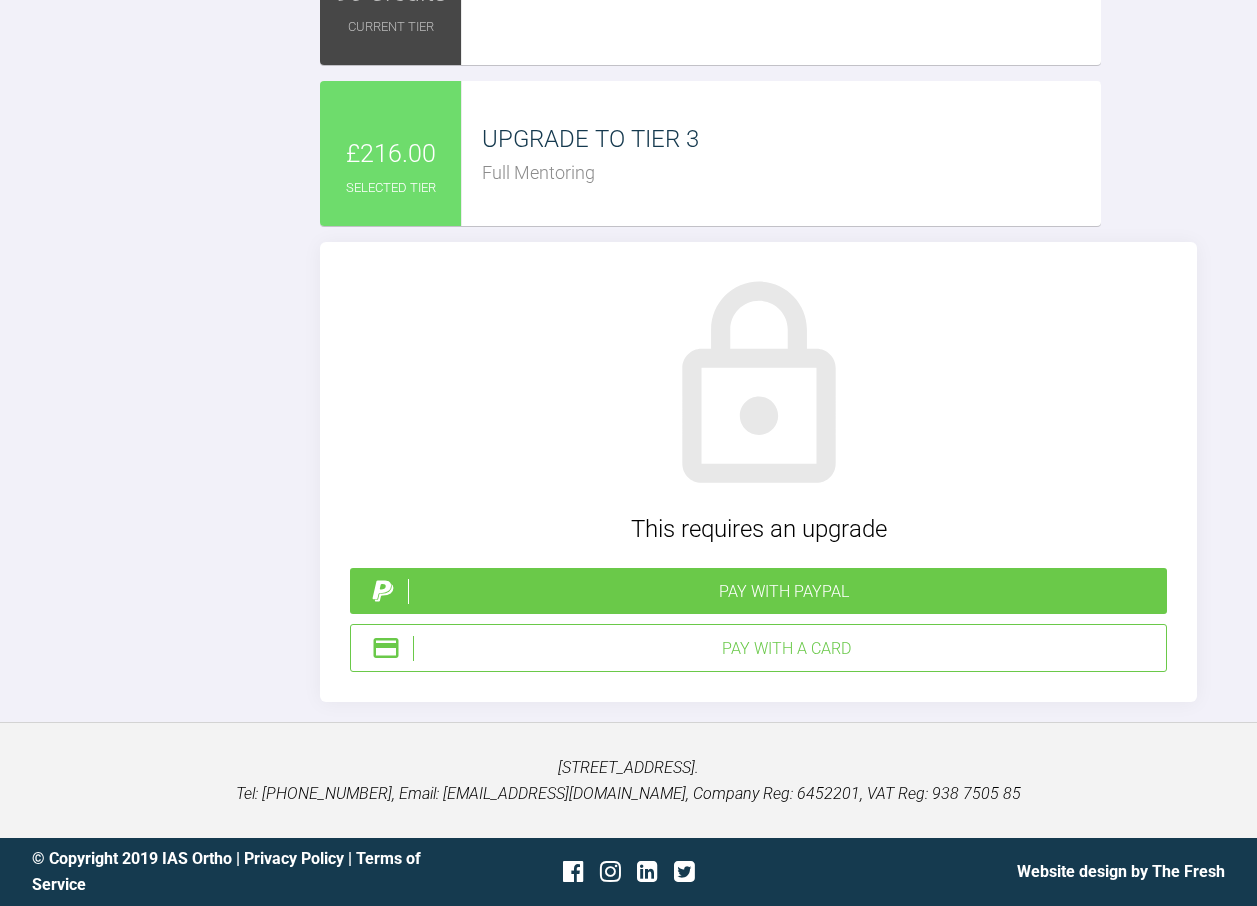 scroll, scrollTop: 7703, scrollLeft: 0, axis: vertical 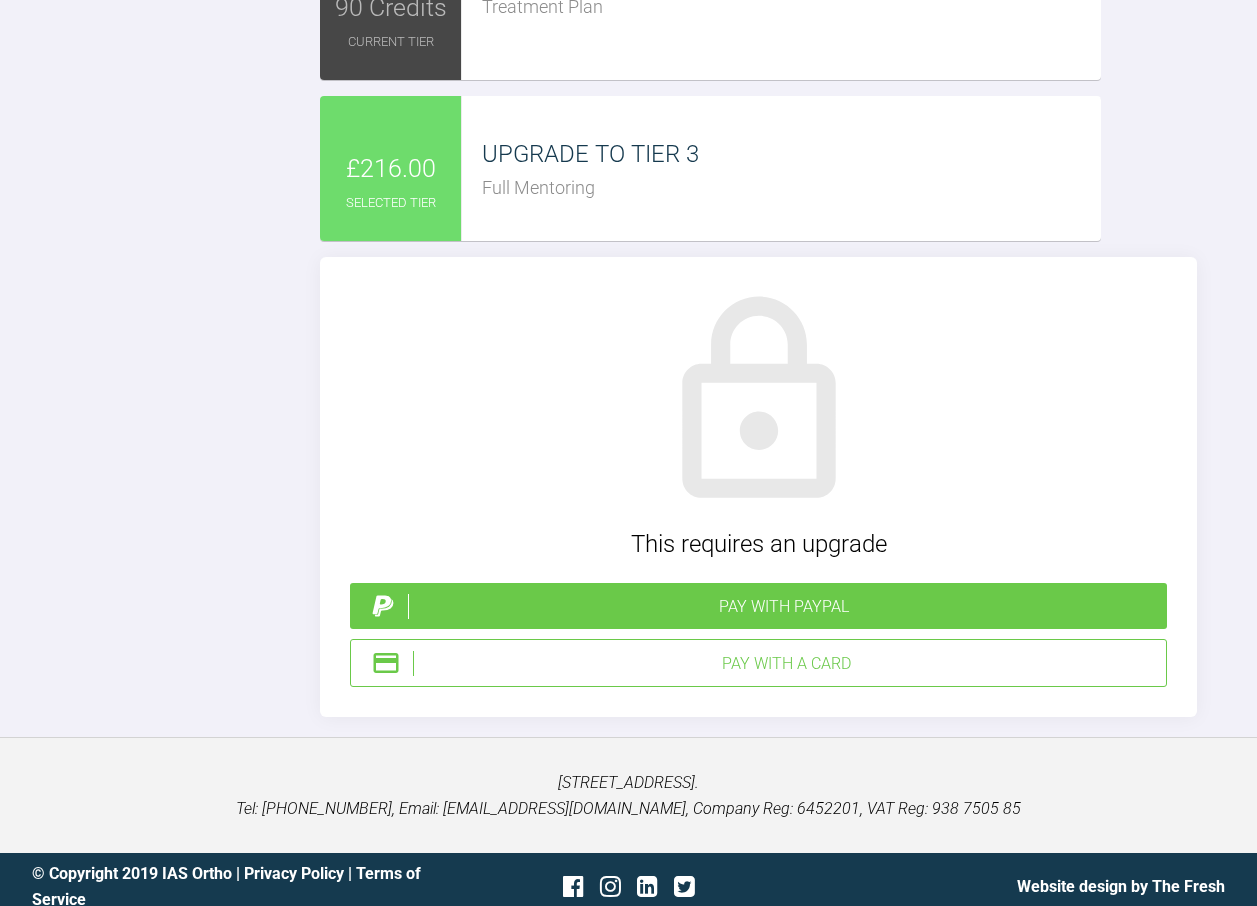 click at bounding box center (759, -445) 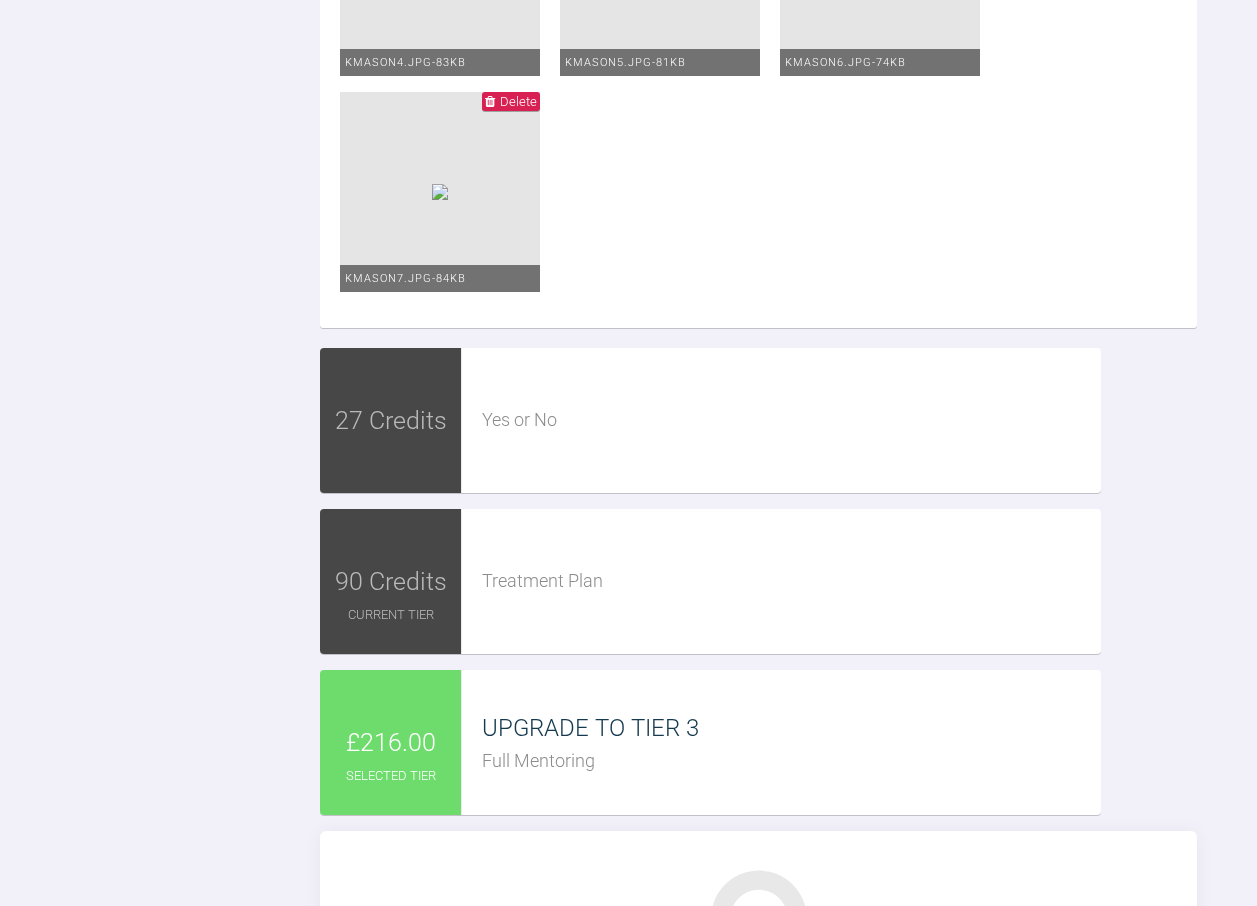 scroll, scrollTop: 7703, scrollLeft: 0, axis: vertical 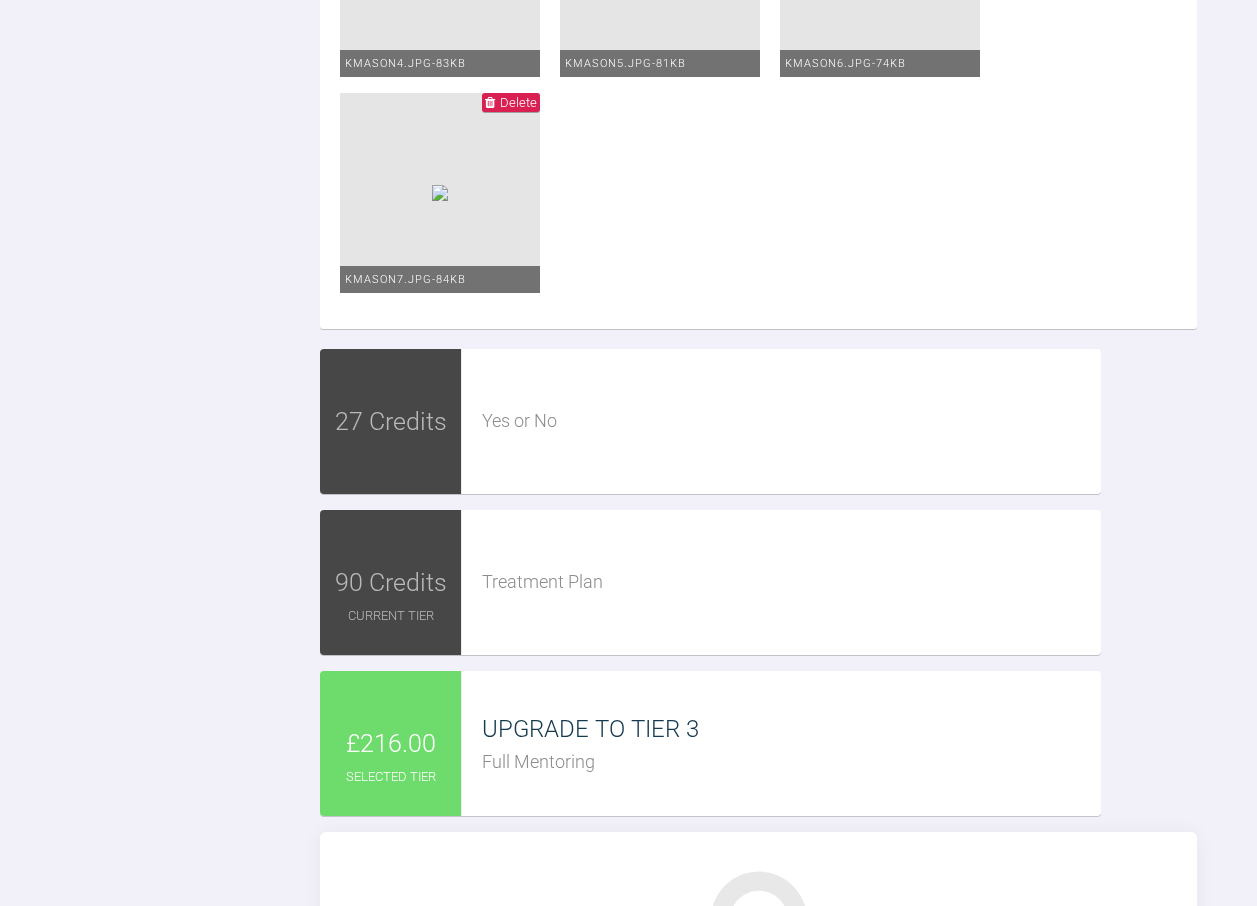 click at bounding box center [758, -704] 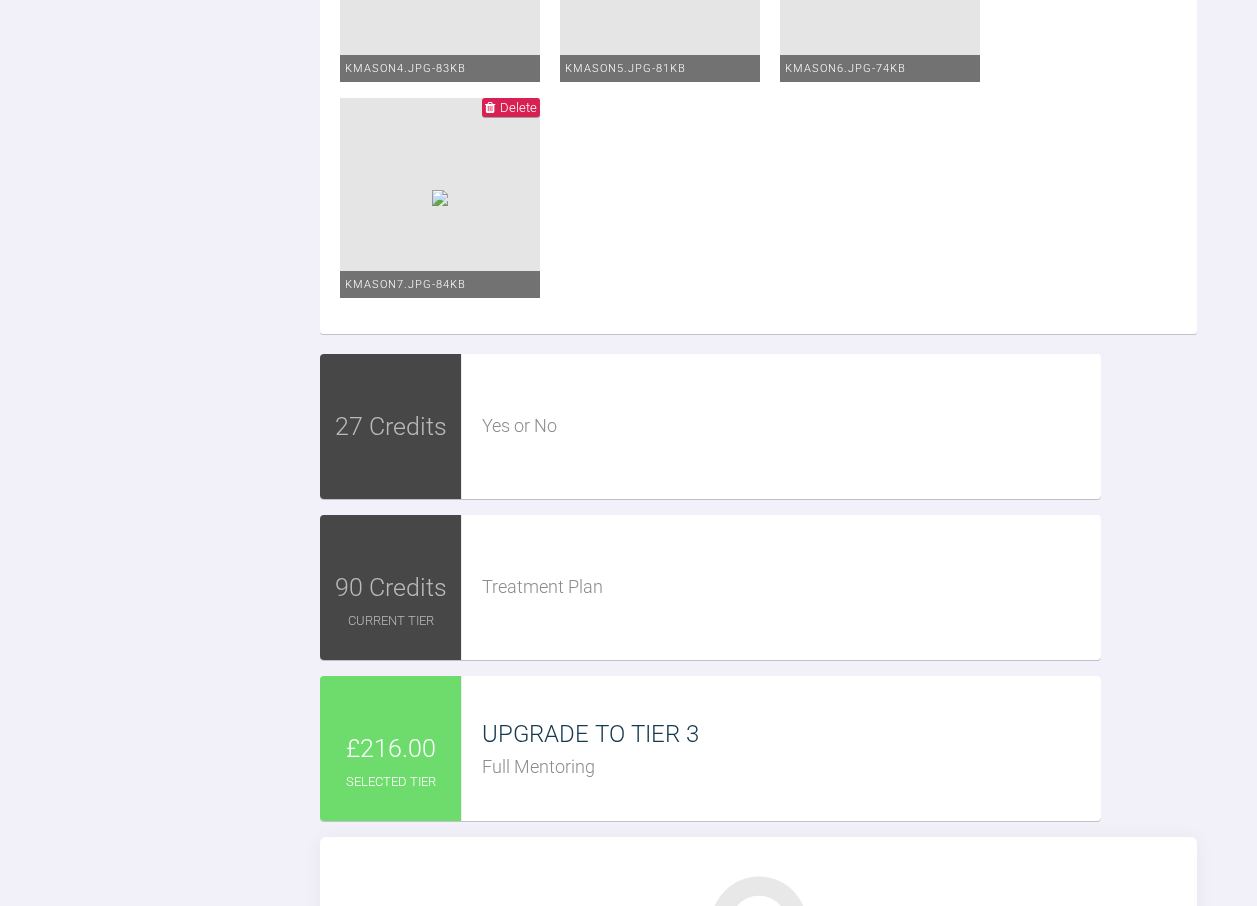 scroll, scrollTop: 7503, scrollLeft: 0, axis: vertical 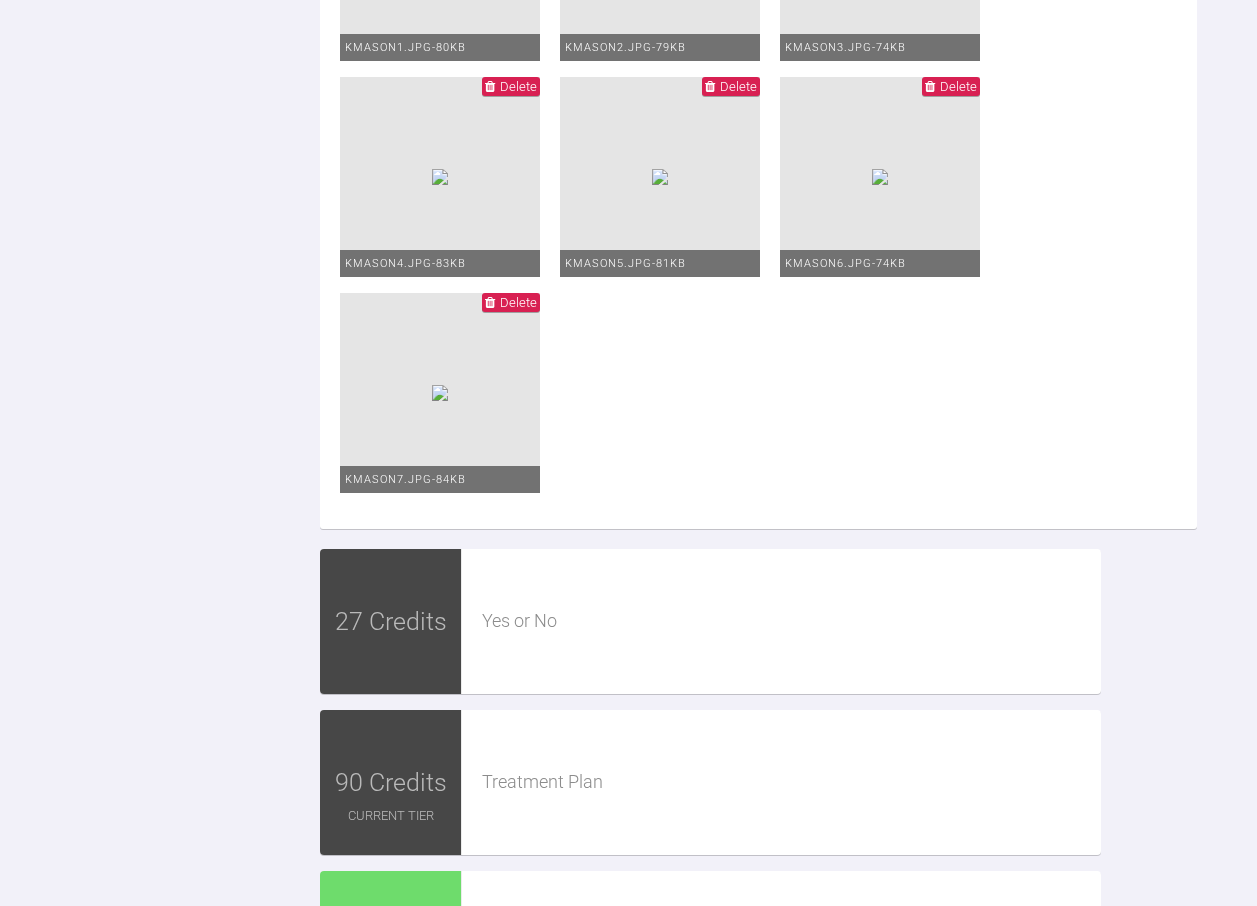 click on "upper 0.16niti
lower 0.12niti
upper and lower 0.22mbt brackets
next time upper 2020niti
lower 0.16niti ( is possibe)" at bounding box center [758, -504] 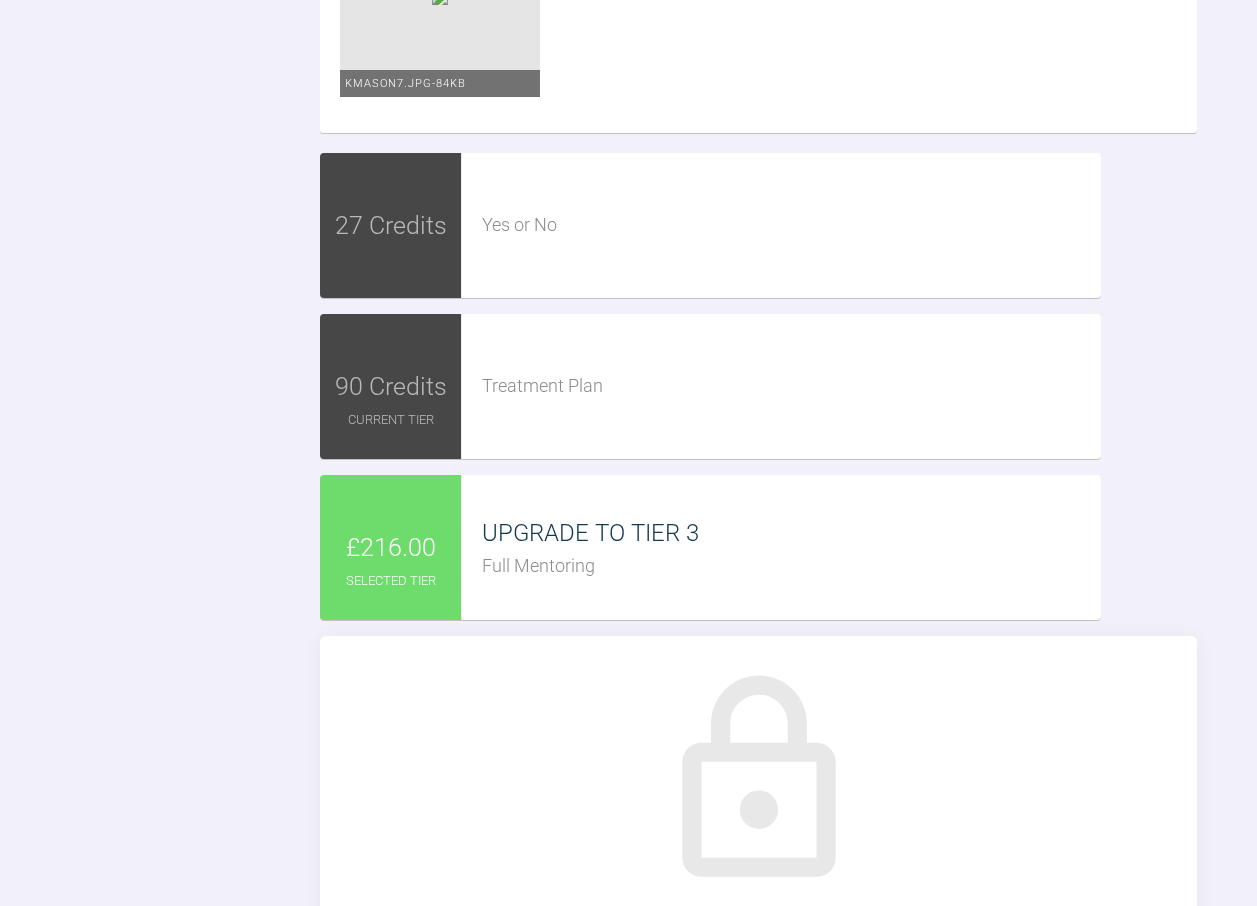 scroll, scrollTop: 7903, scrollLeft: 0, axis: vertical 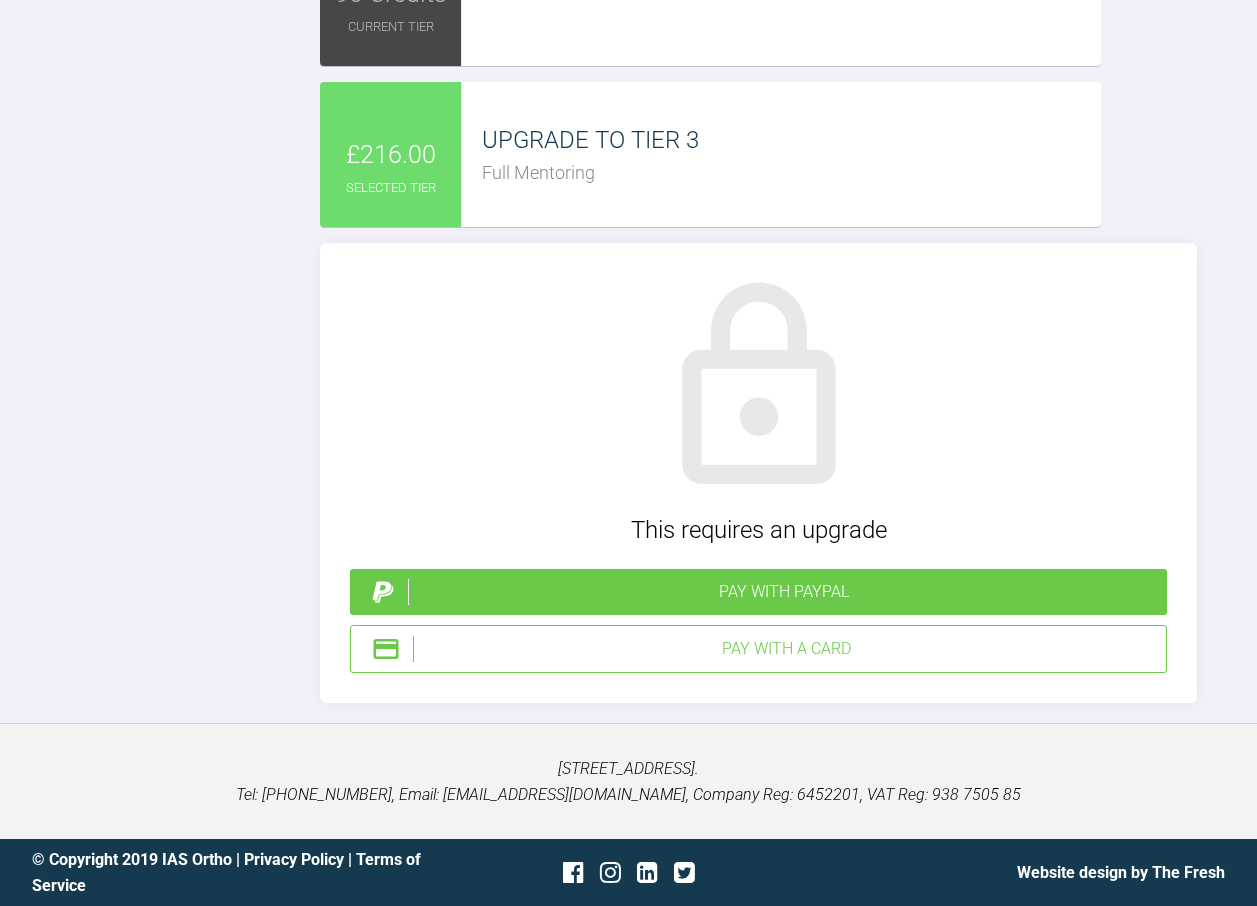 type on "upper 0.16niti
lower 0.12niti
upper and lower 0.22mbt brackets
next time upper 2020niti
lower 0.16niti ( is possible)- and will lace back lower 3's" 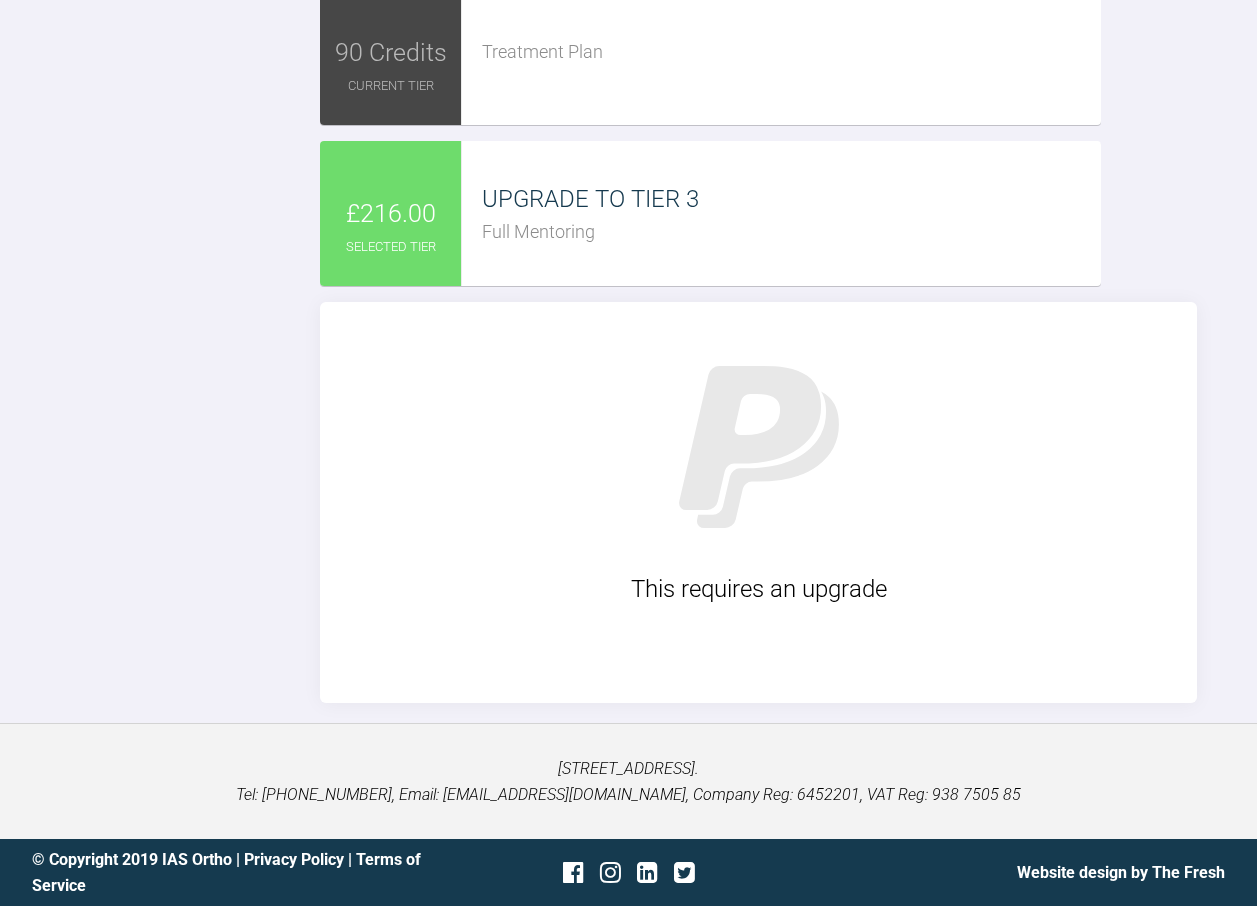 scroll, scrollTop: 9410, scrollLeft: 0, axis: vertical 